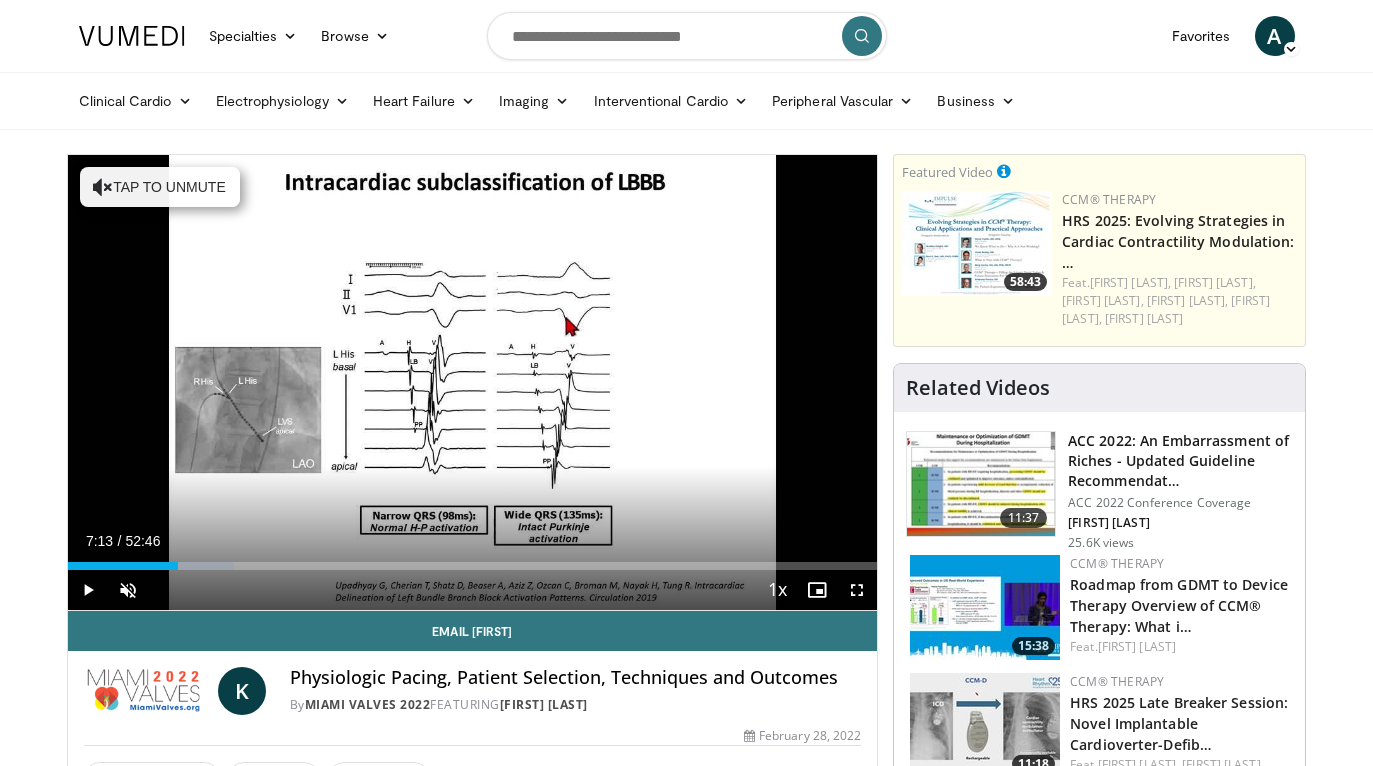 scroll, scrollTop: 147, scrollLeft: 0, axis: vertical 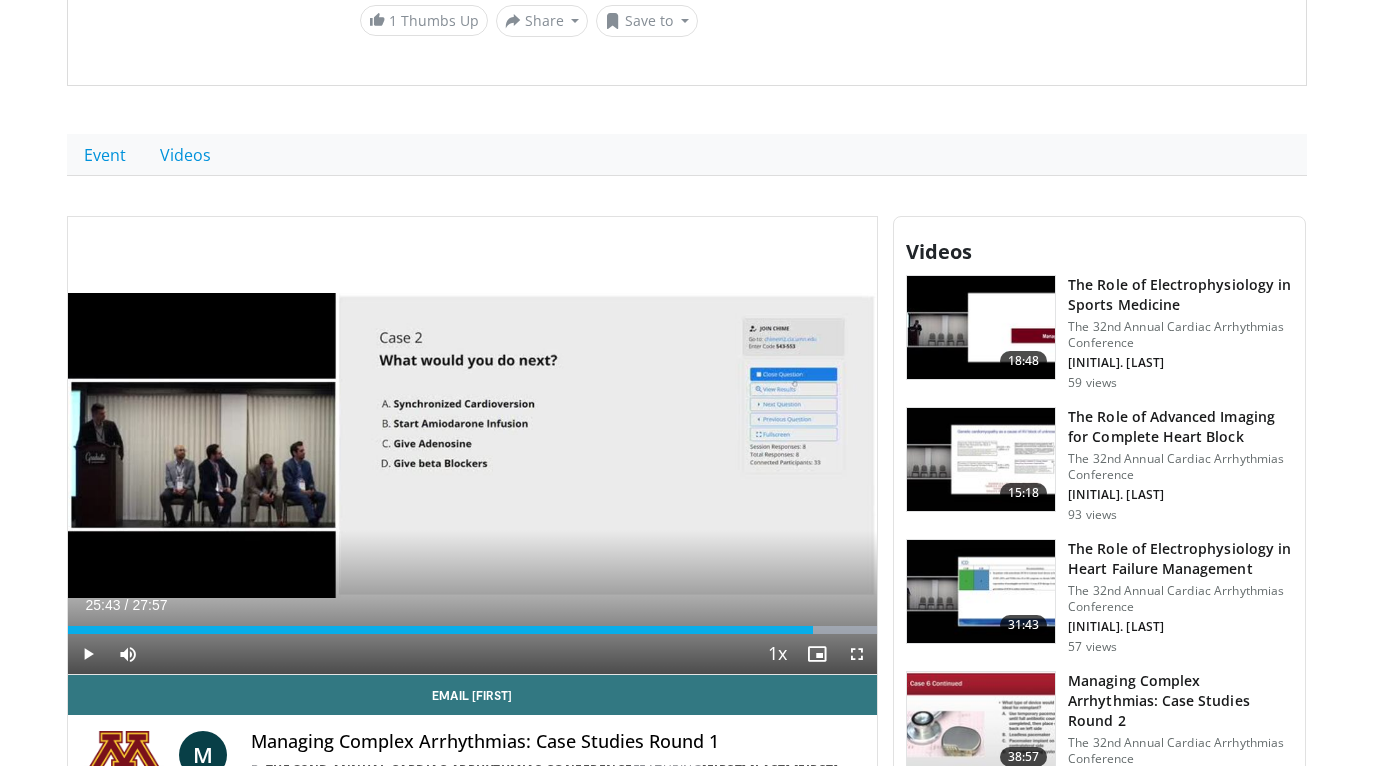 click at bounding box center (88, 654) 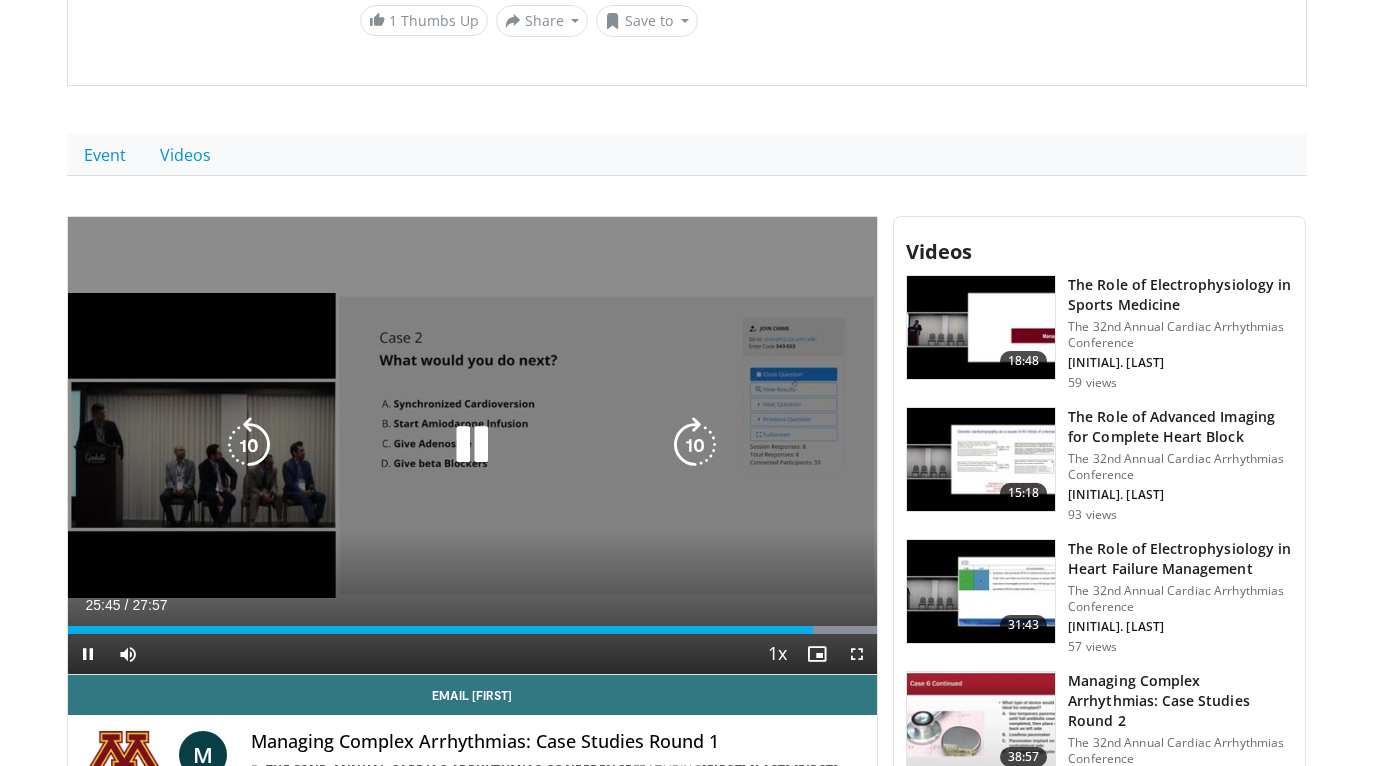 click at bounding box center (249, 445) 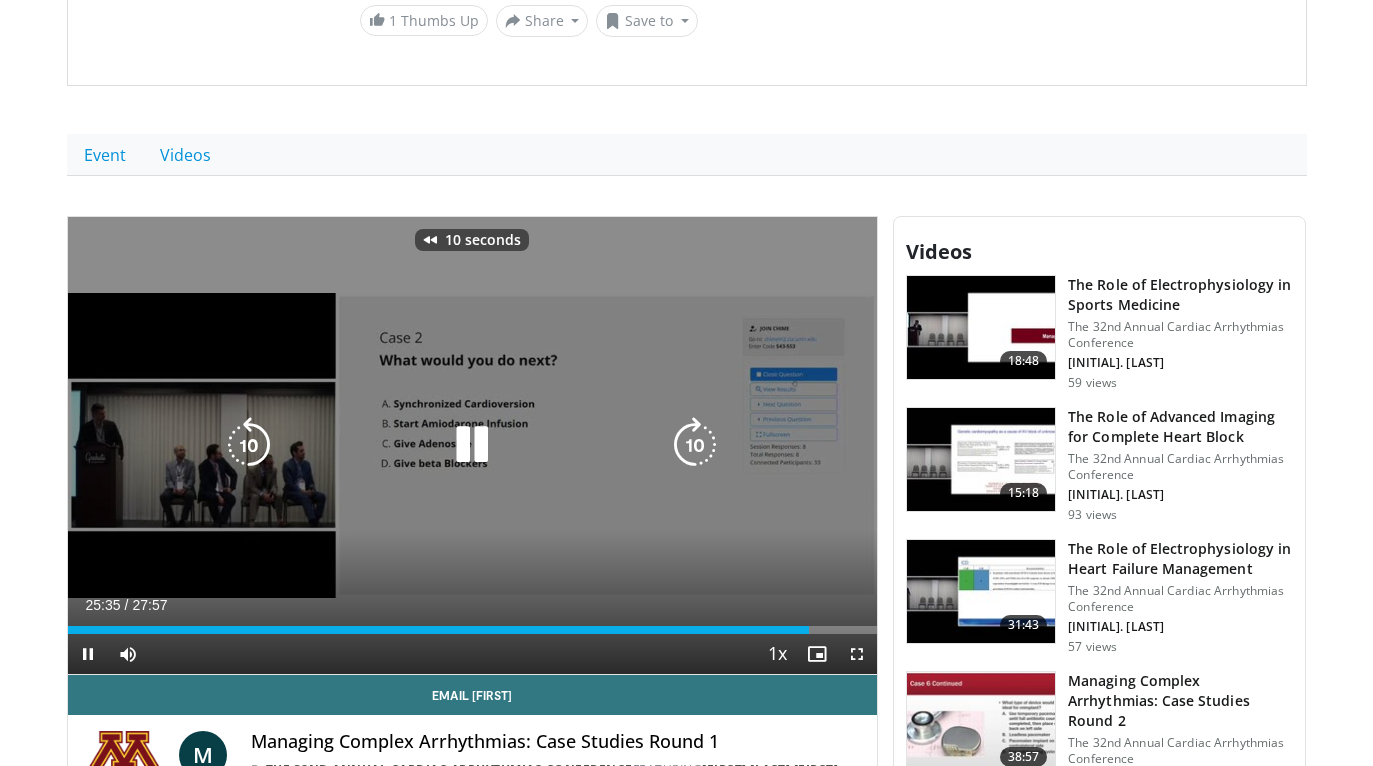 click at bounding box center (472, 445) 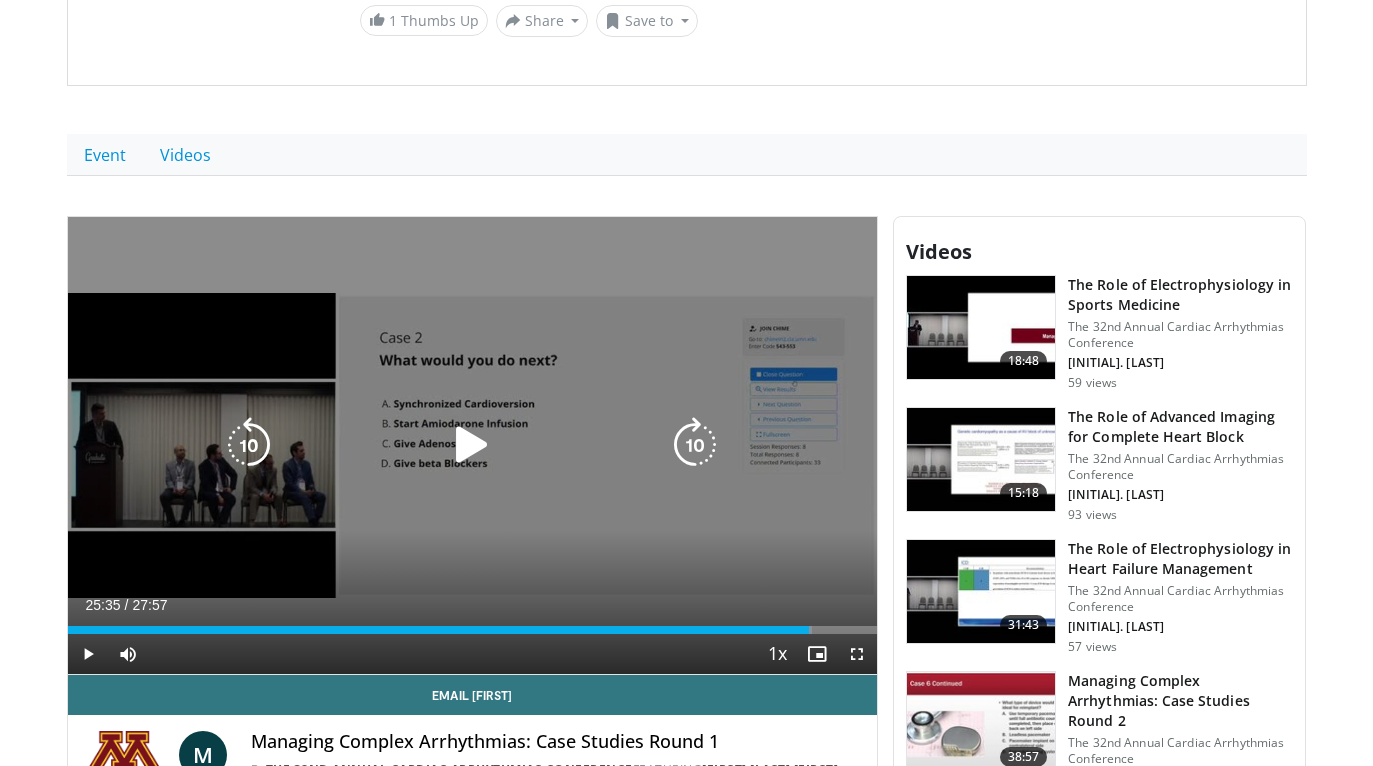 click at bounding box center (249, 445) 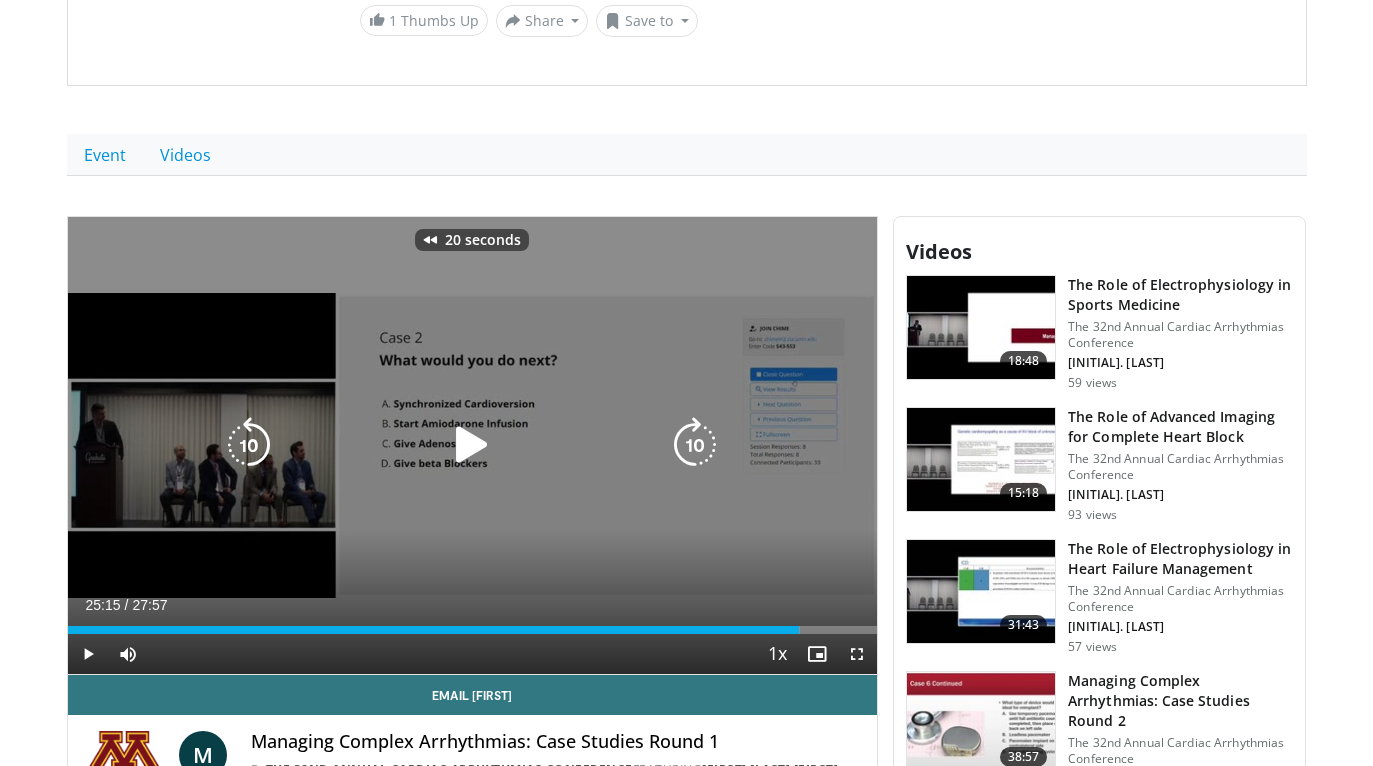 click at bounding box center (472, 445) 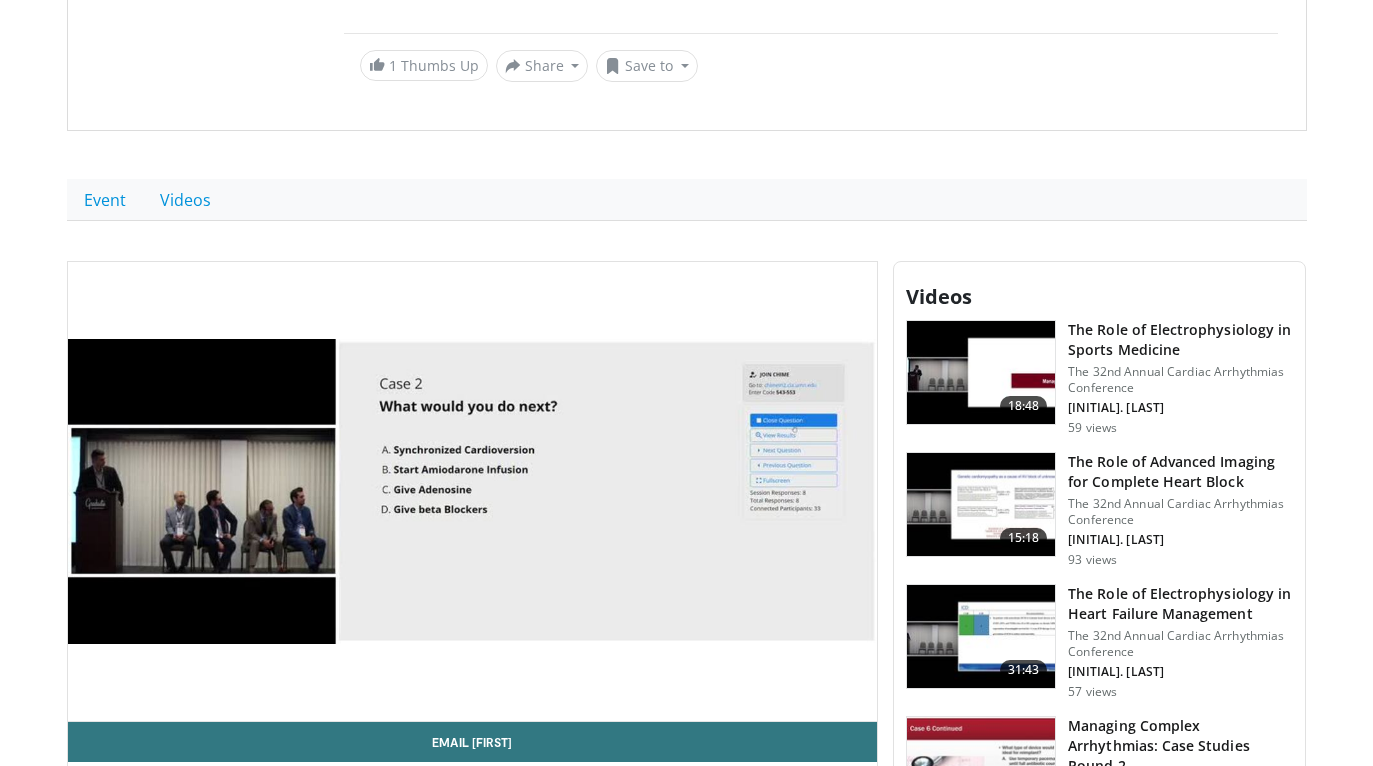 scroll, scrollTop: 455, scrollLeft: 0, axis: vertical 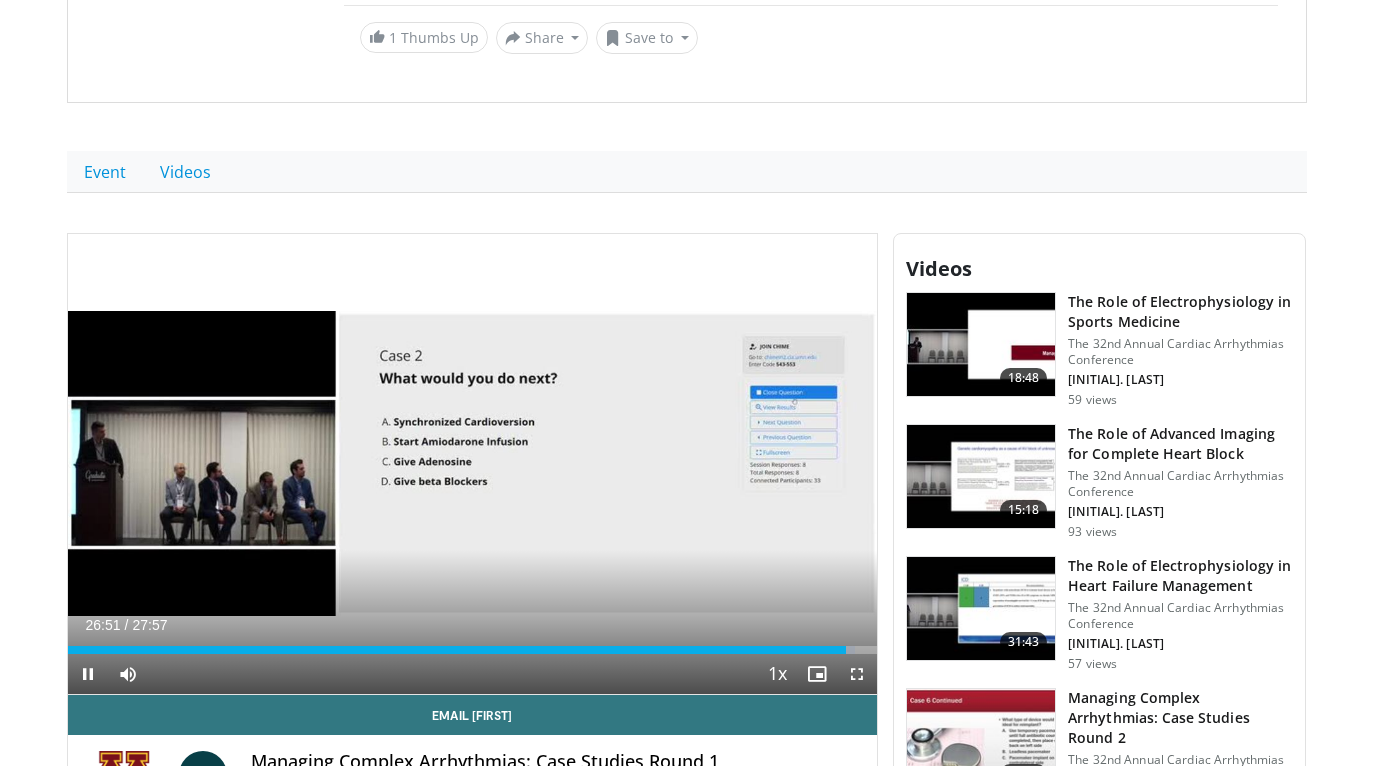 click at bounding box center (857, 674) 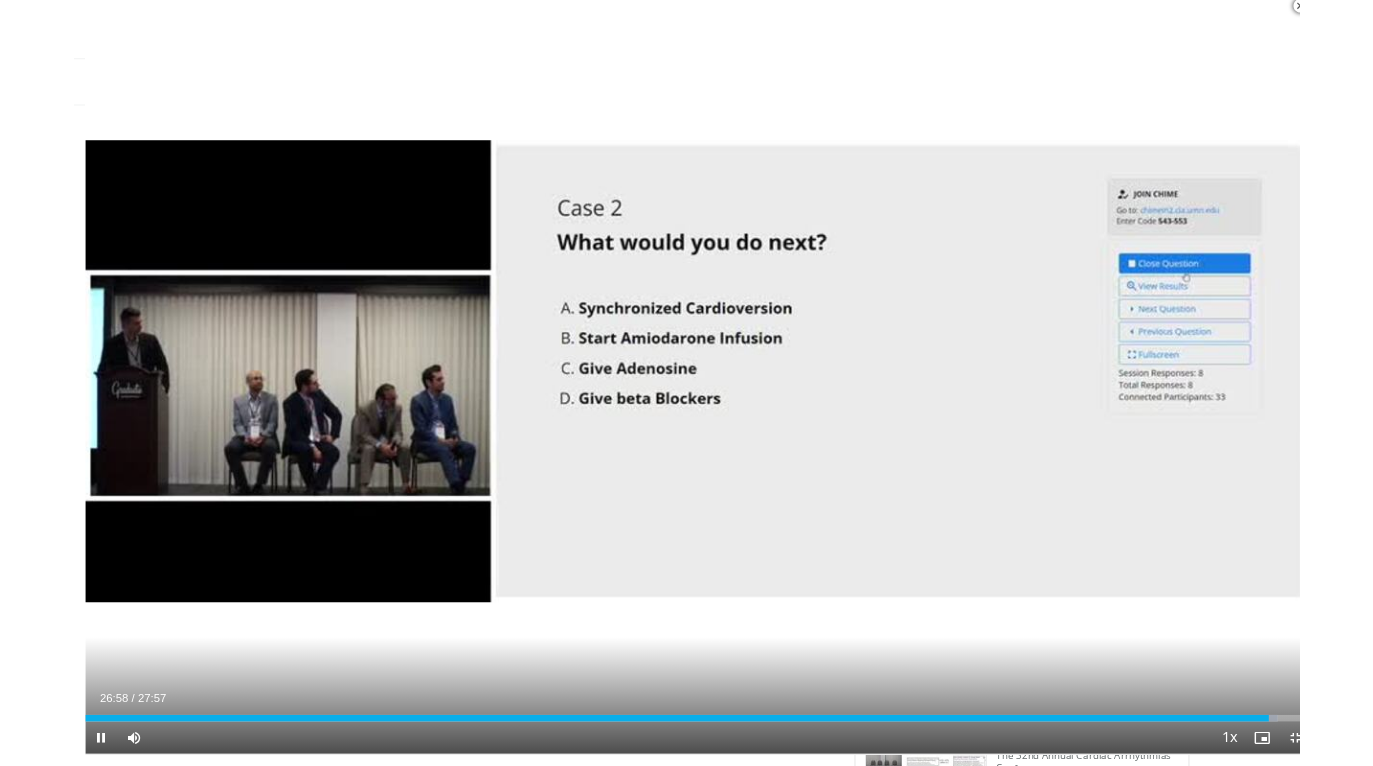 scroll, scrollTop: 456, scrollLeft: 0, axis: vertical 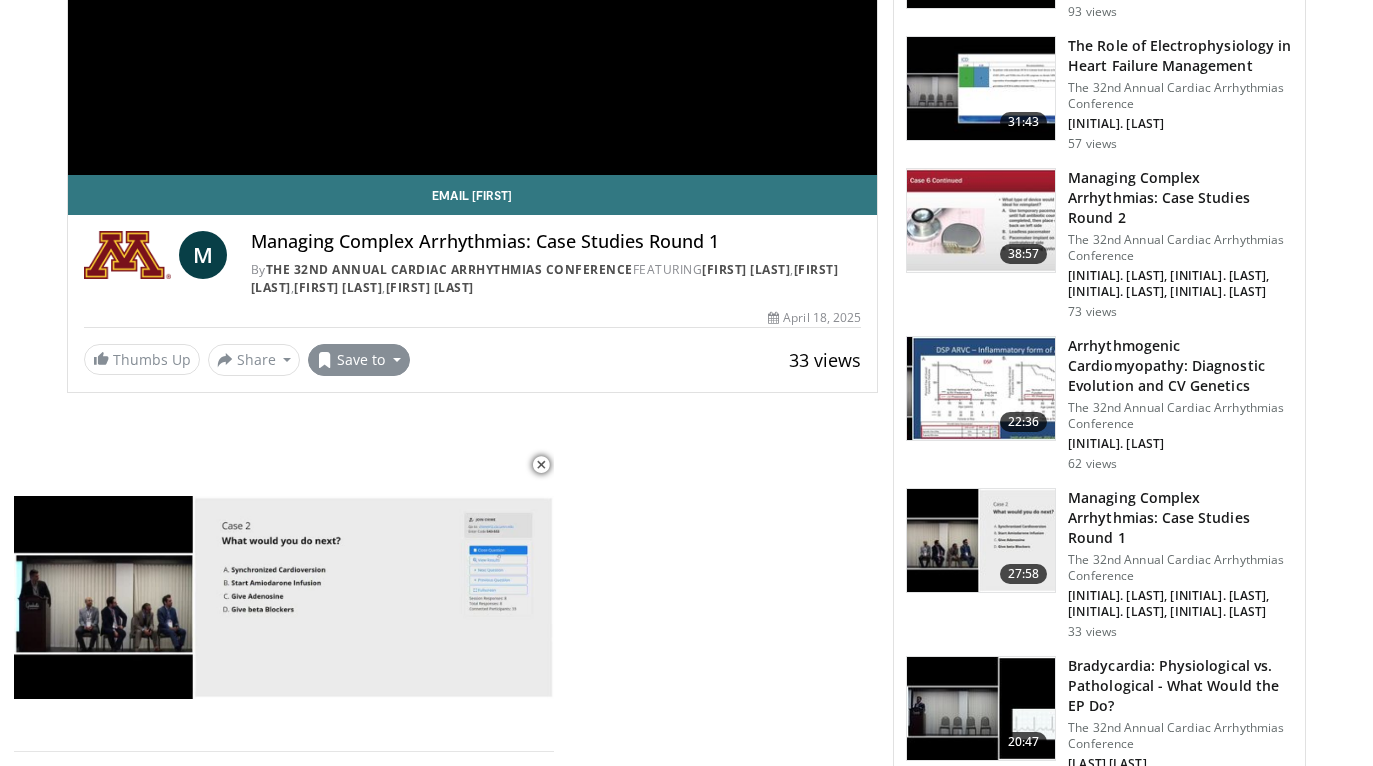 click on "Save to" at bounding box center (359, 360) 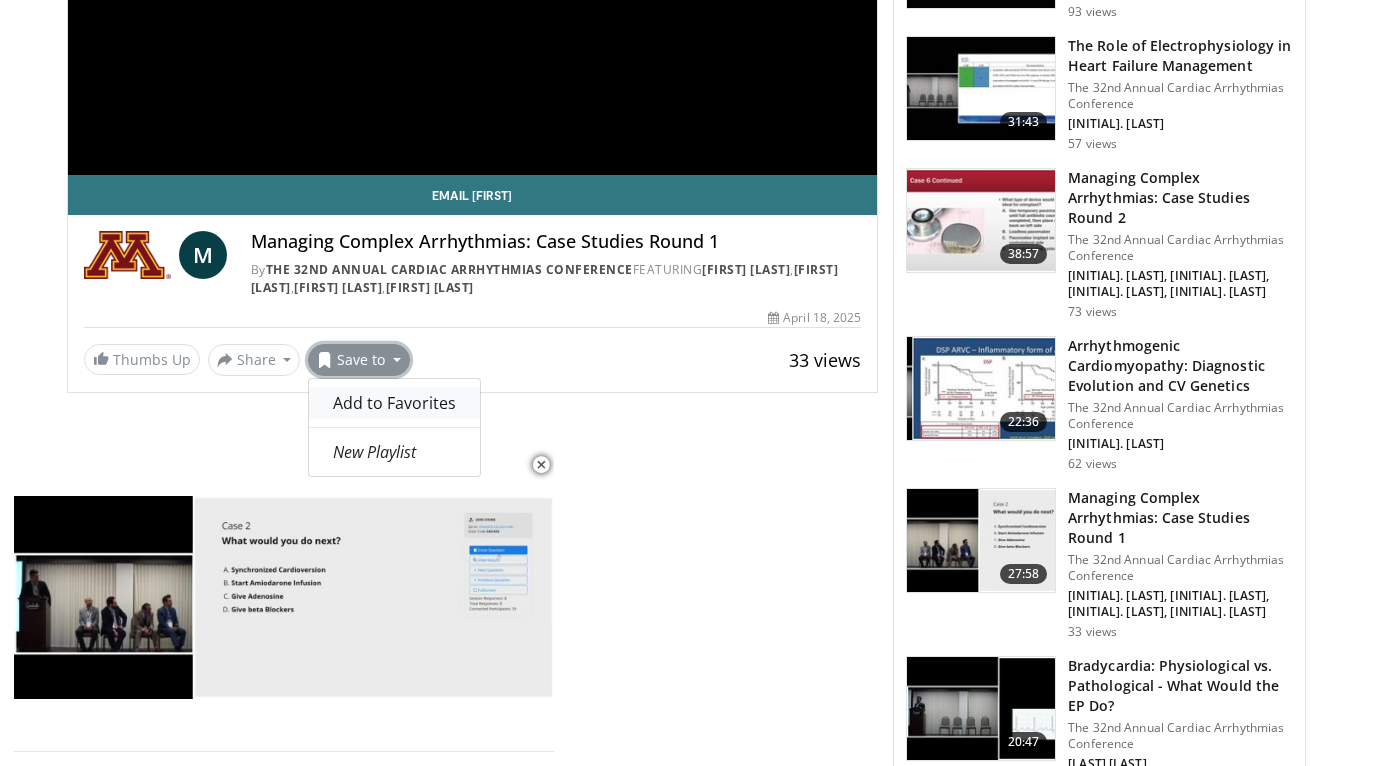 click on "Add to Favorites" at bounding box center [394, 403] 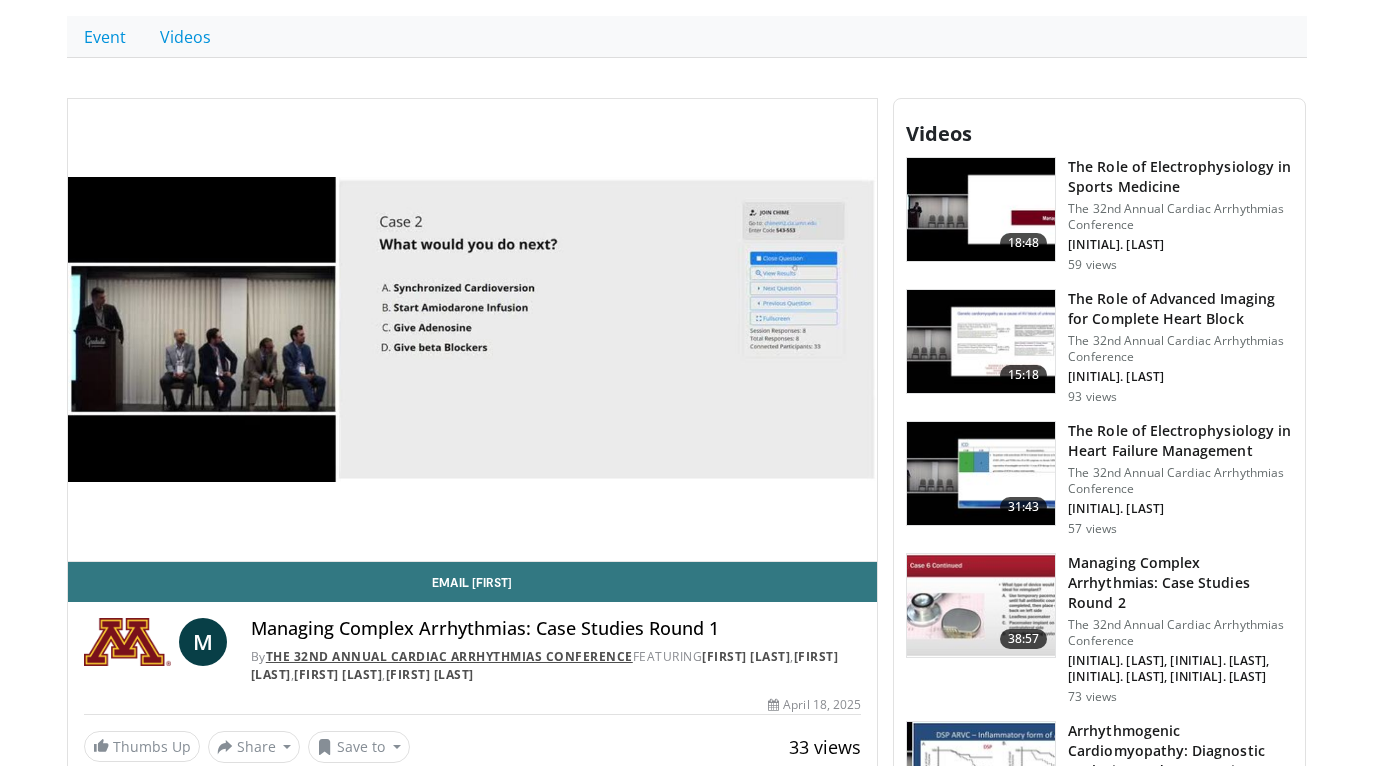 scroll, scrollTop: 678, scrollLeft: 0, axis: vertical 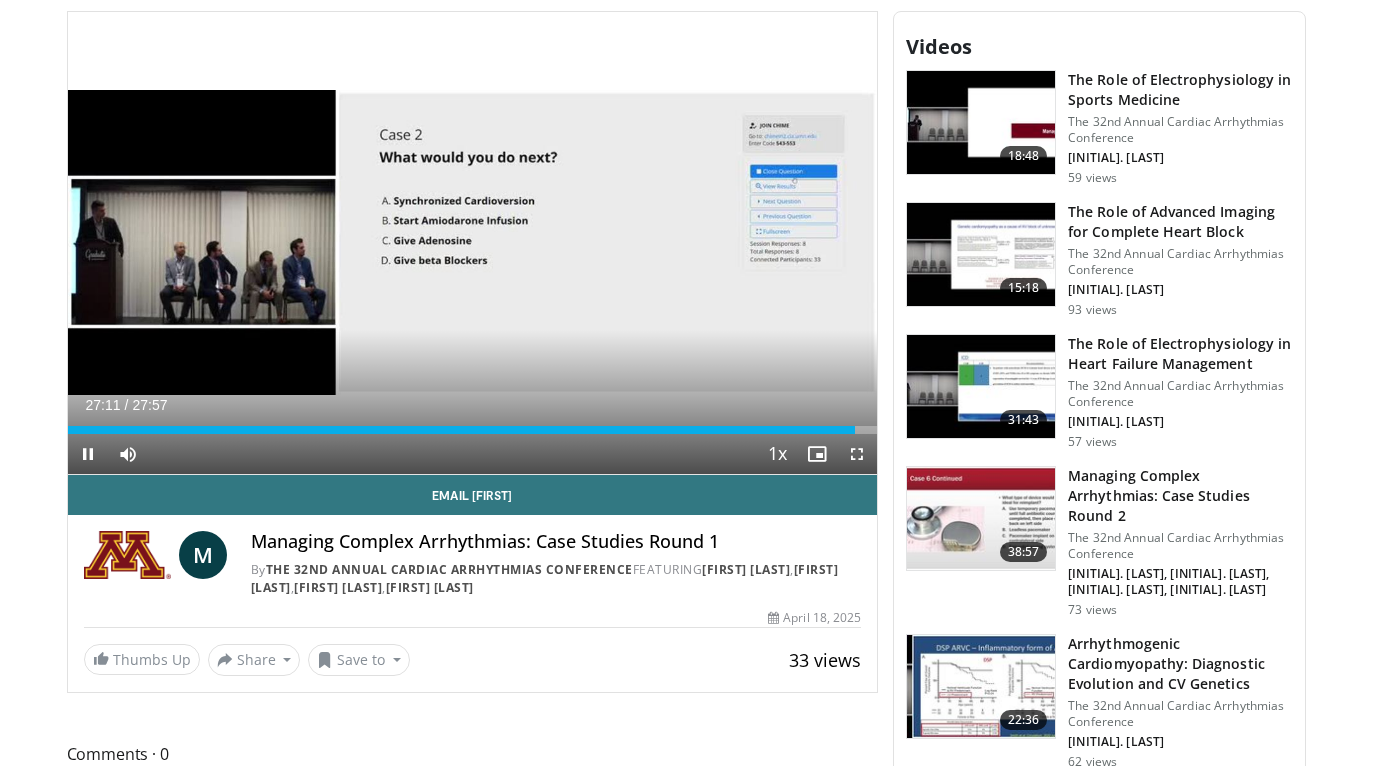 click at bounding box center (857, 454) 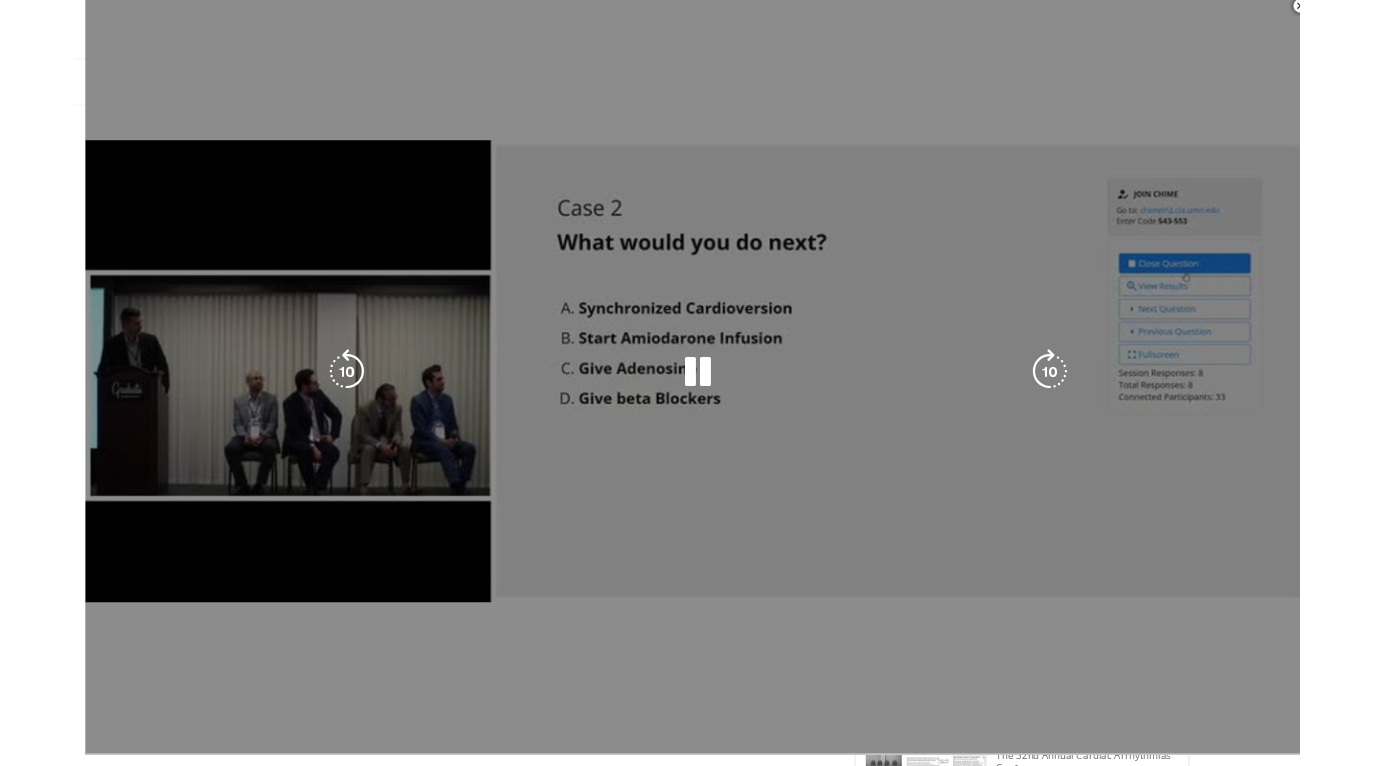 scroll, scrollTop: 678, scrollLeft: 0, axis: vertical 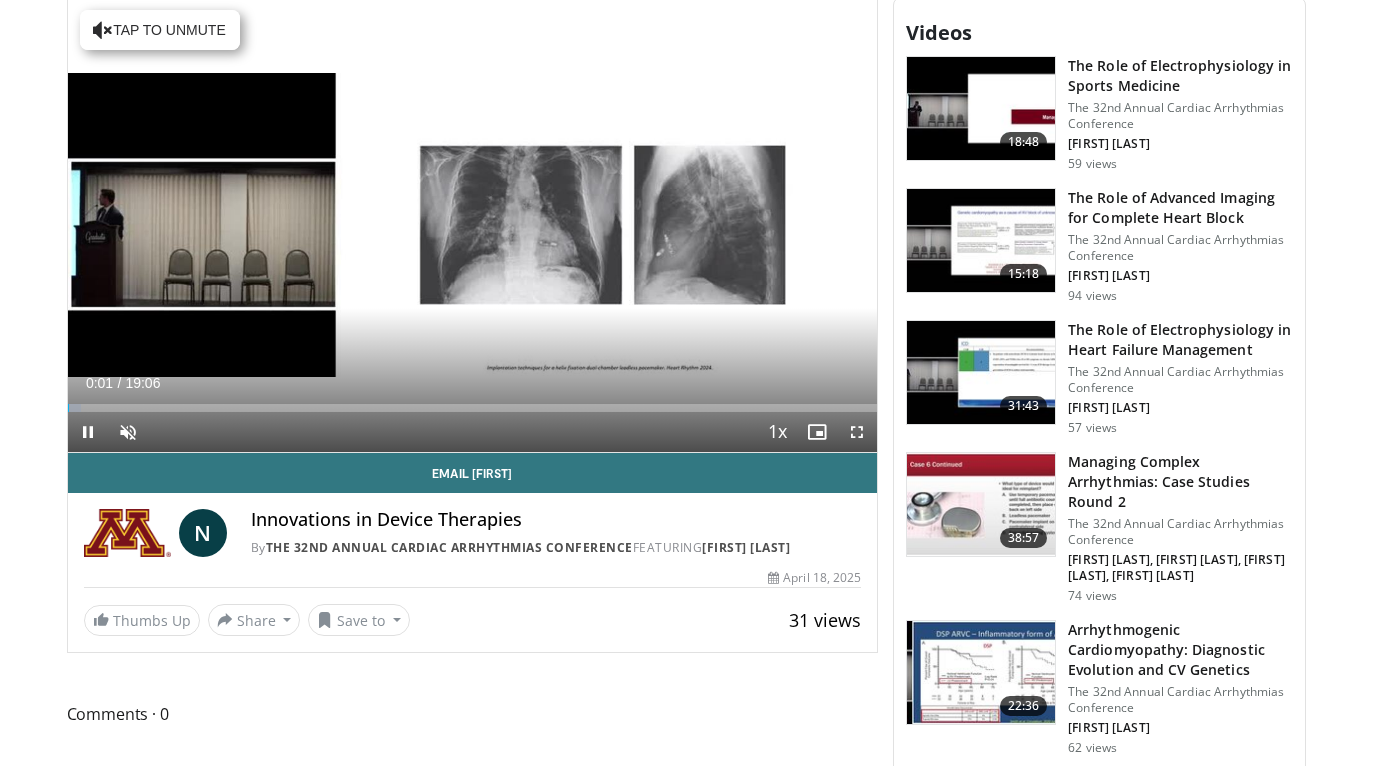 click at bounding box center (88, 432) 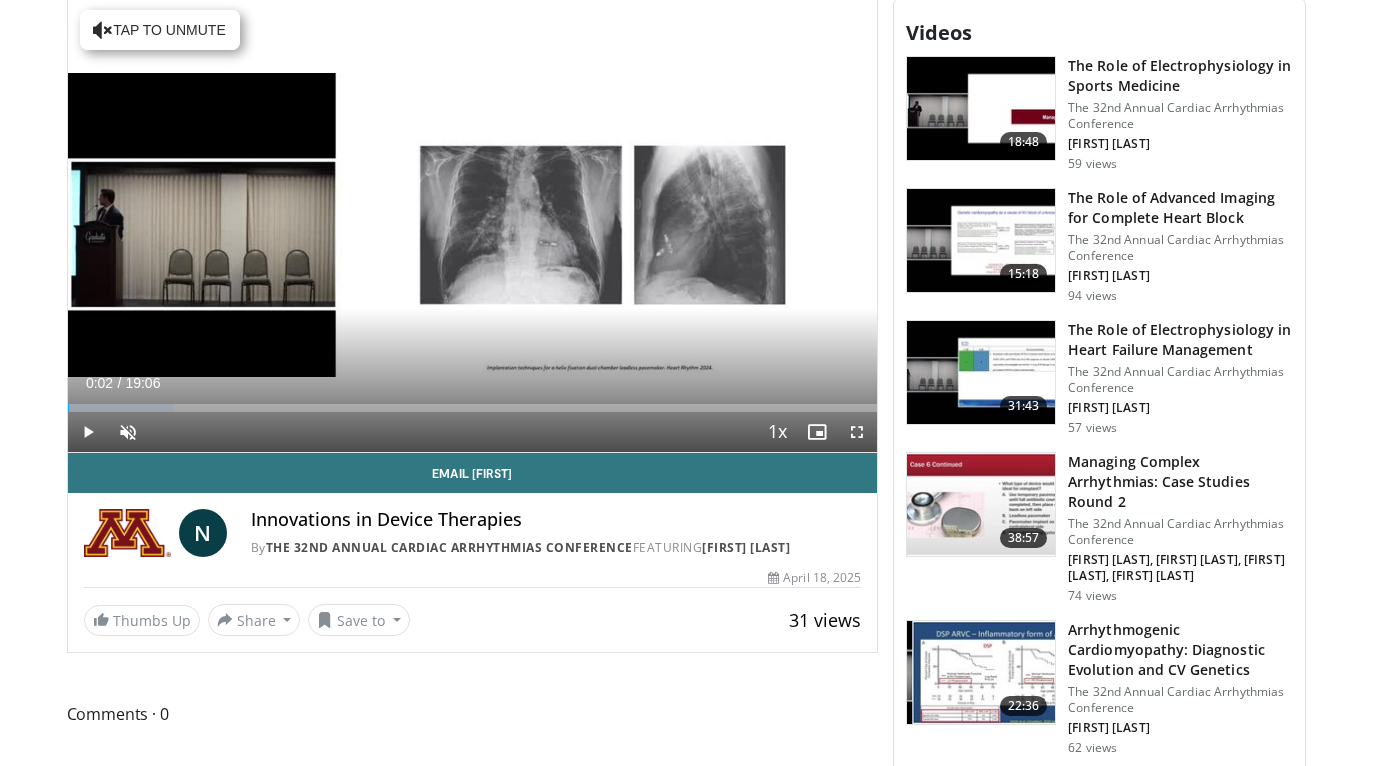 click on "Managing Complex Arrhythmias: Case Studies Round 2" at bounding box center [1180, 482] 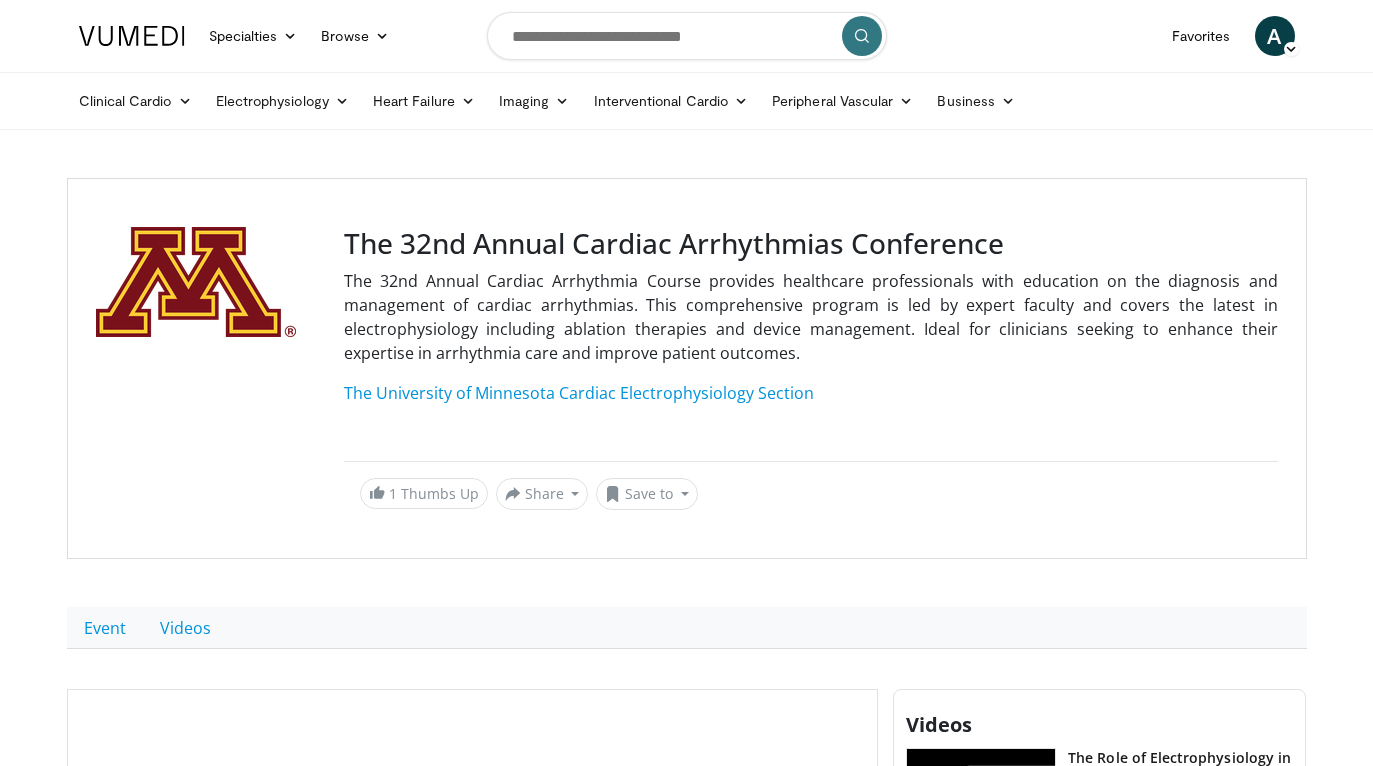 scroll, scrollTop: 0, scrollLeft: 0, axis: both 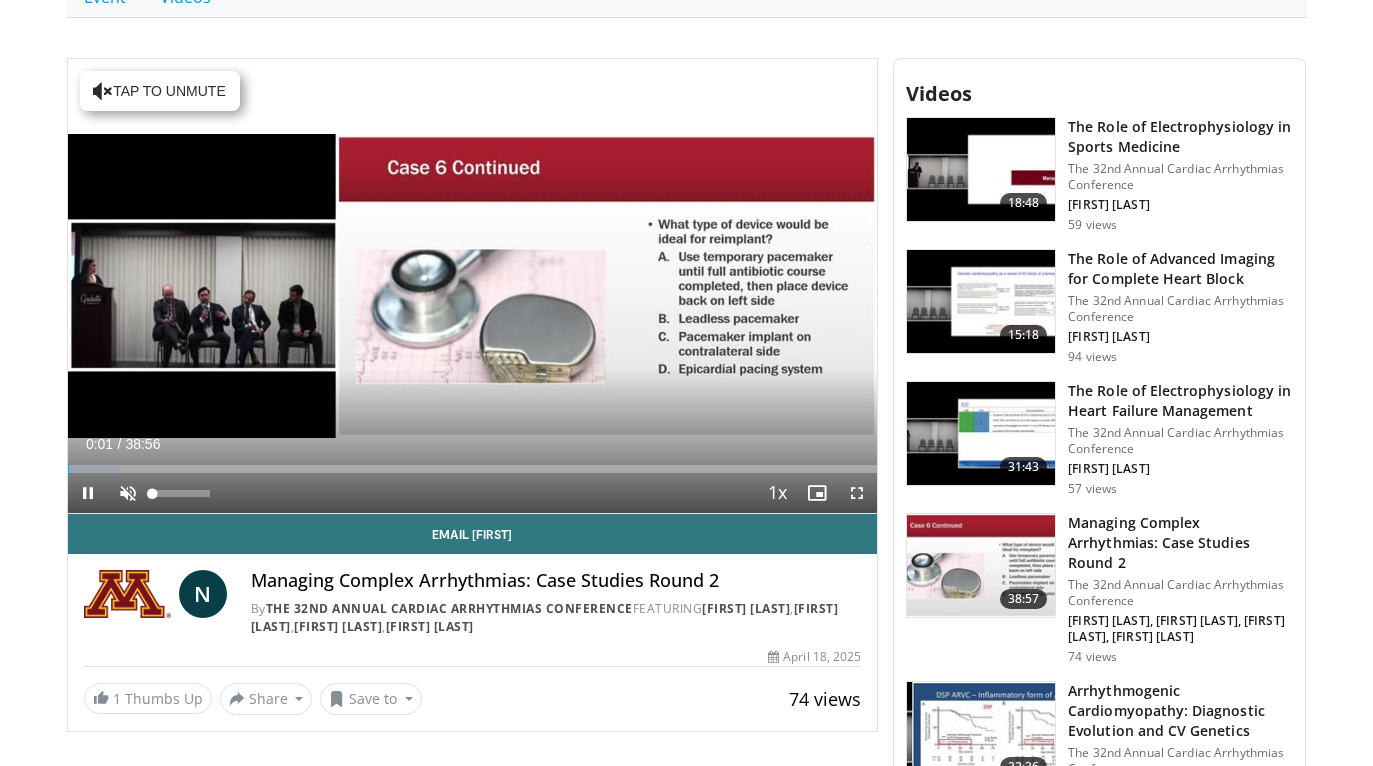 click at bounding box center (128, 493) 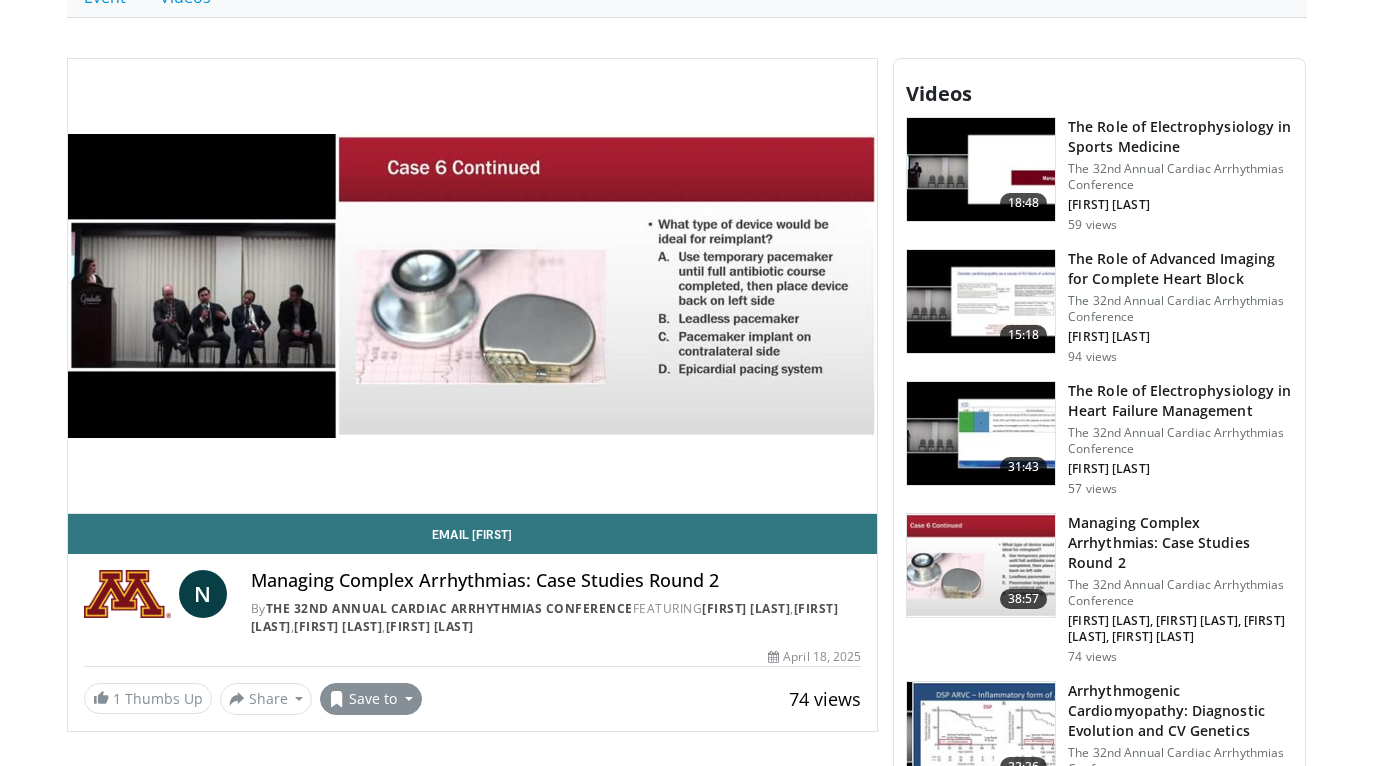 click on "Save to" at bounding box center [371, 699] 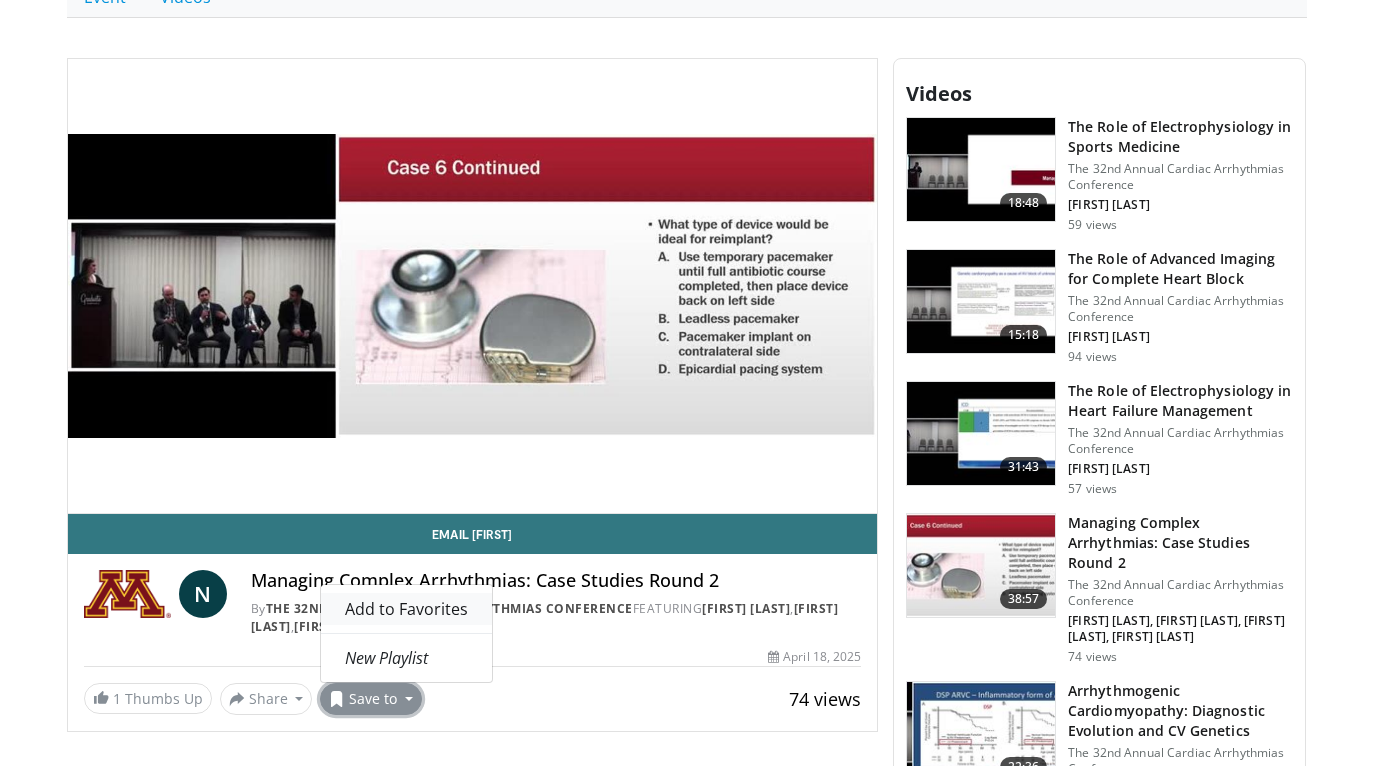 click on "Add to Favorites" at bounding box center [406, 609] 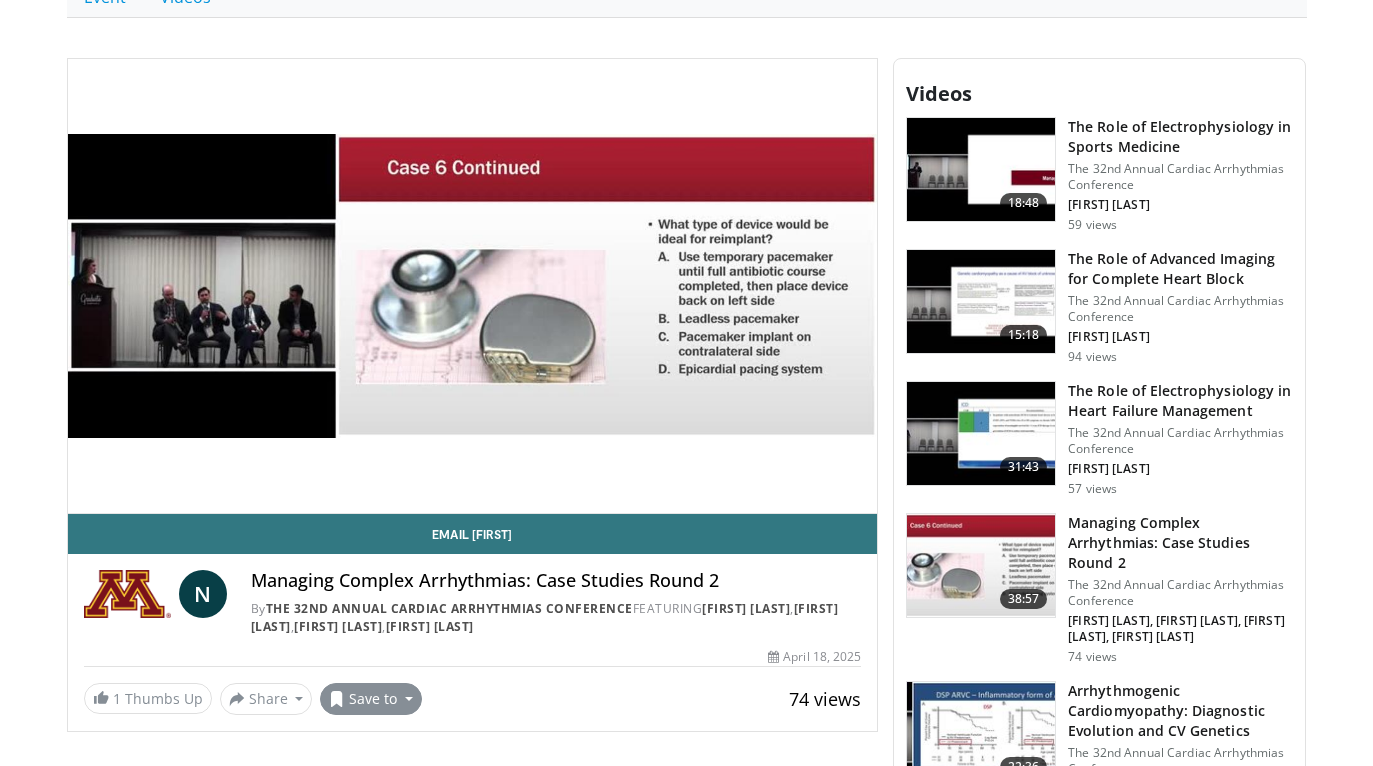 click on "Save to" at bounding box center (371, 699) 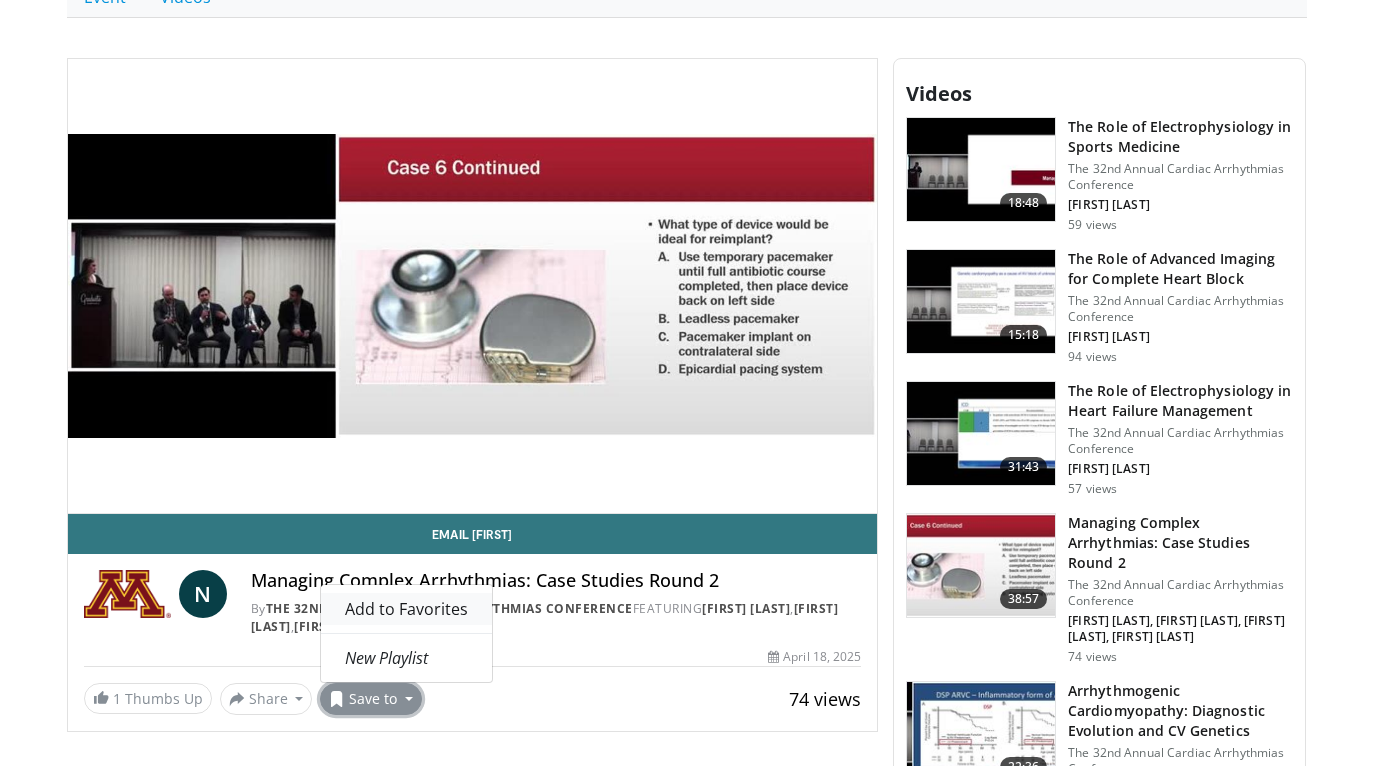 click on "Add to Favorites" at bounding box center (406, 609) 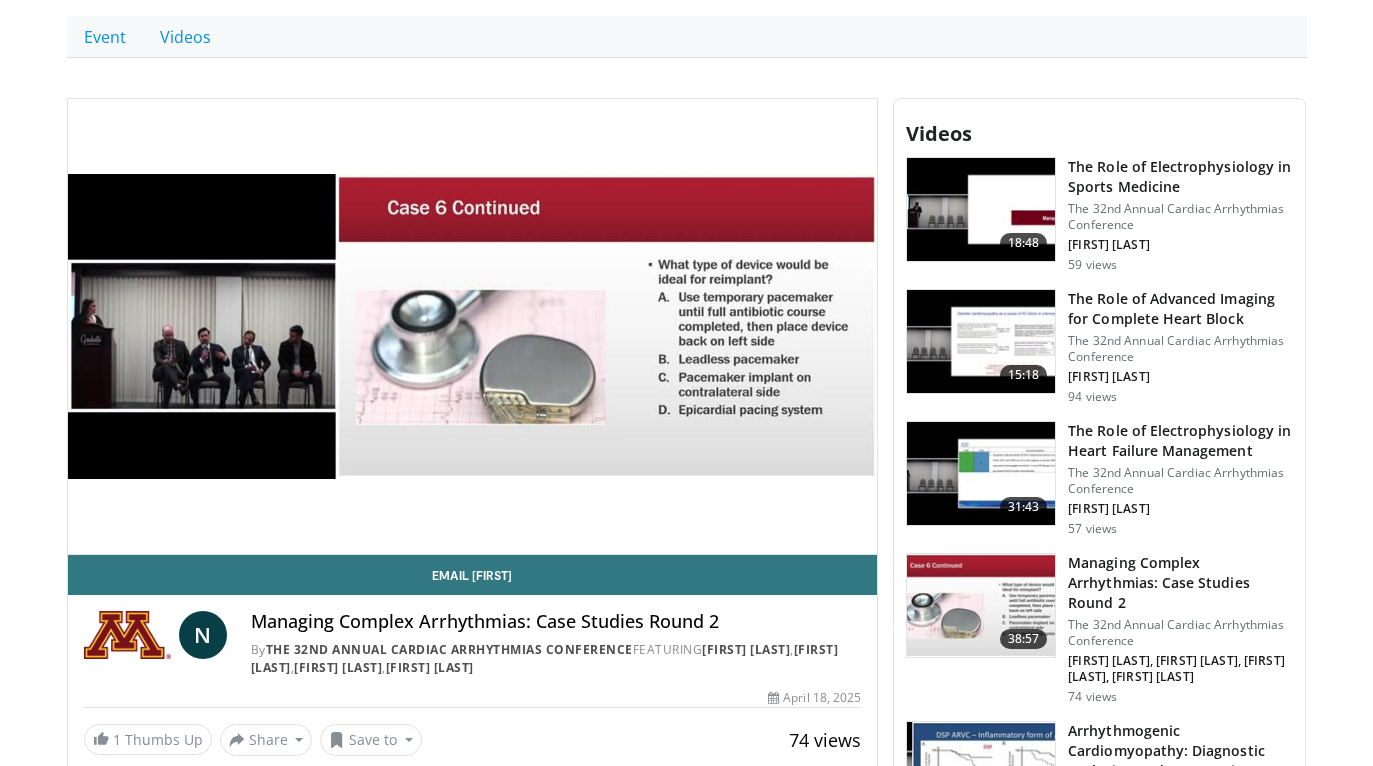 scroll, scrollTop: 725, scrollLeft: 0, axis: vertical 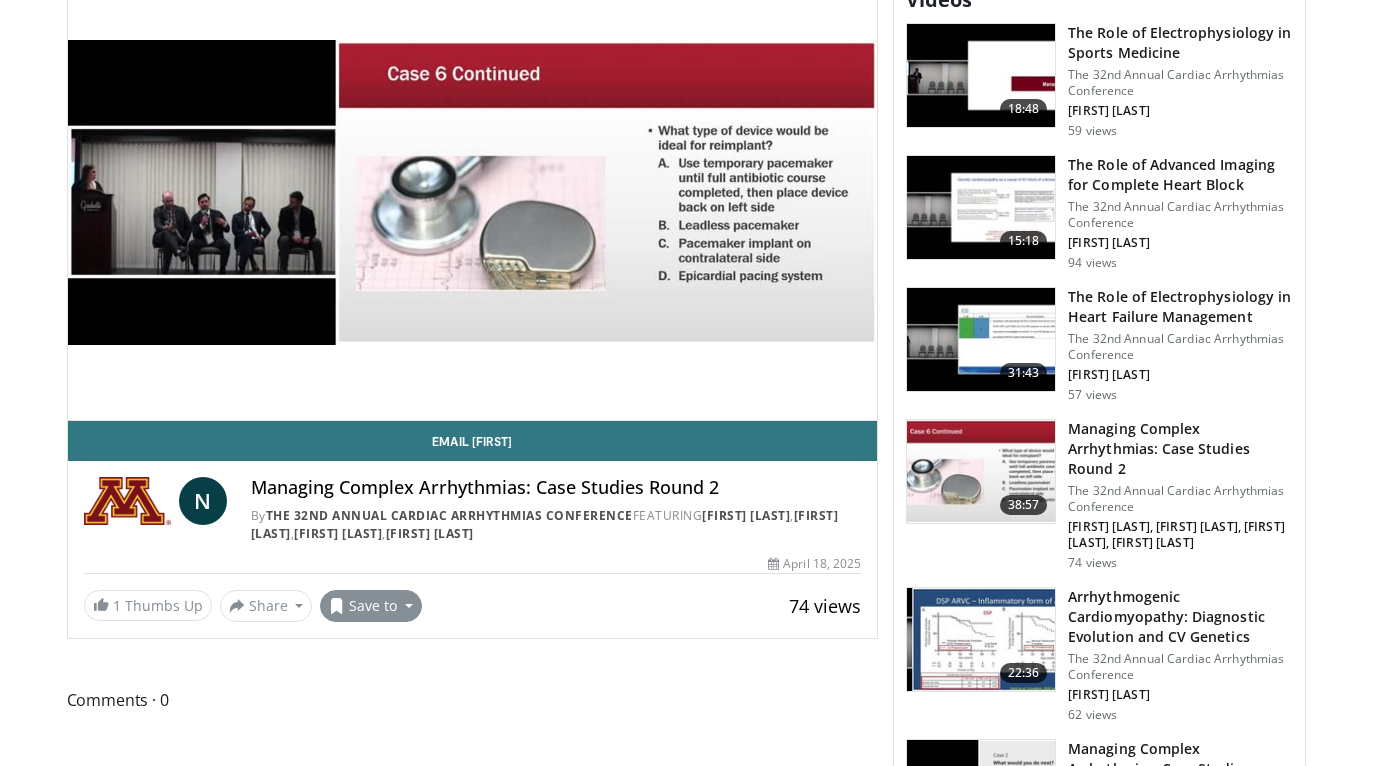 click on "Save to" at bounding box center (371, 606) 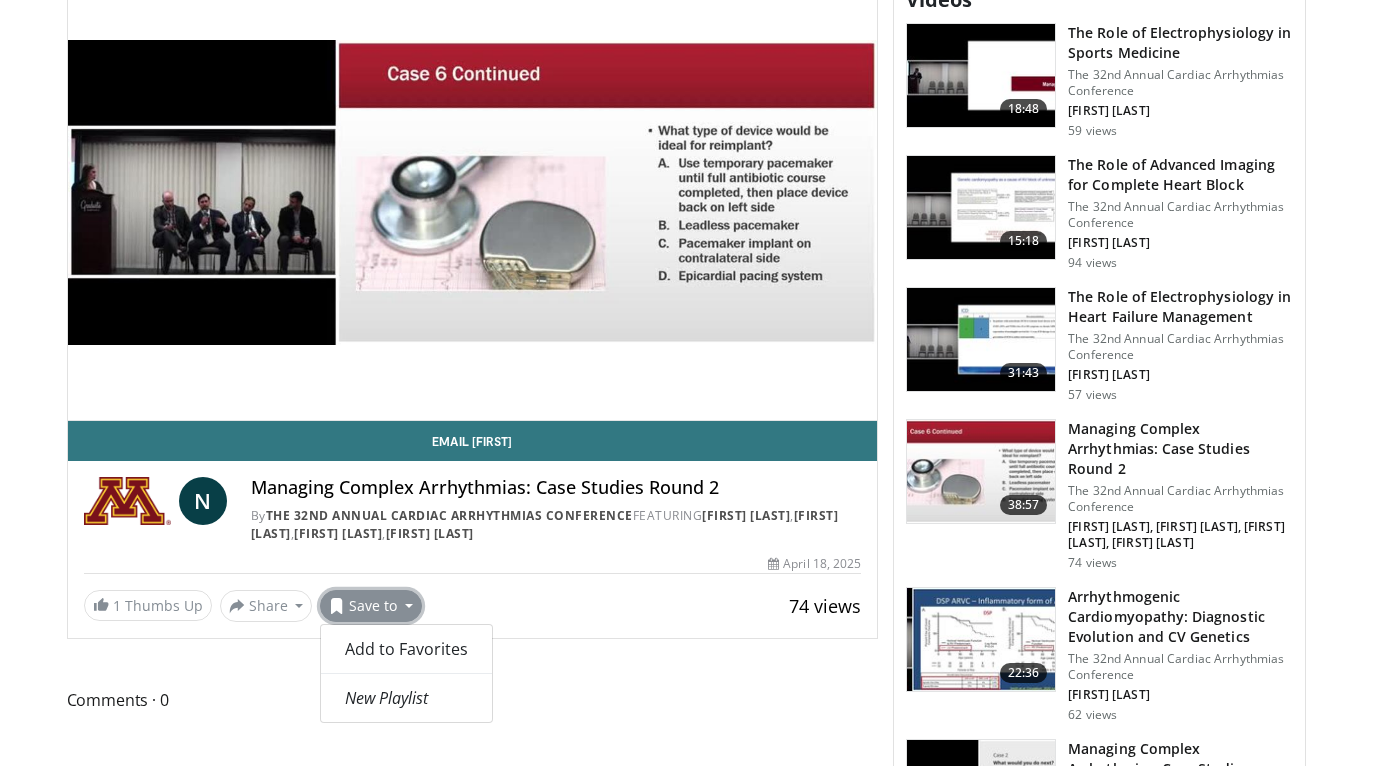 click on "Add to Favorites
New Playlist" at bounding box center (406, 673) 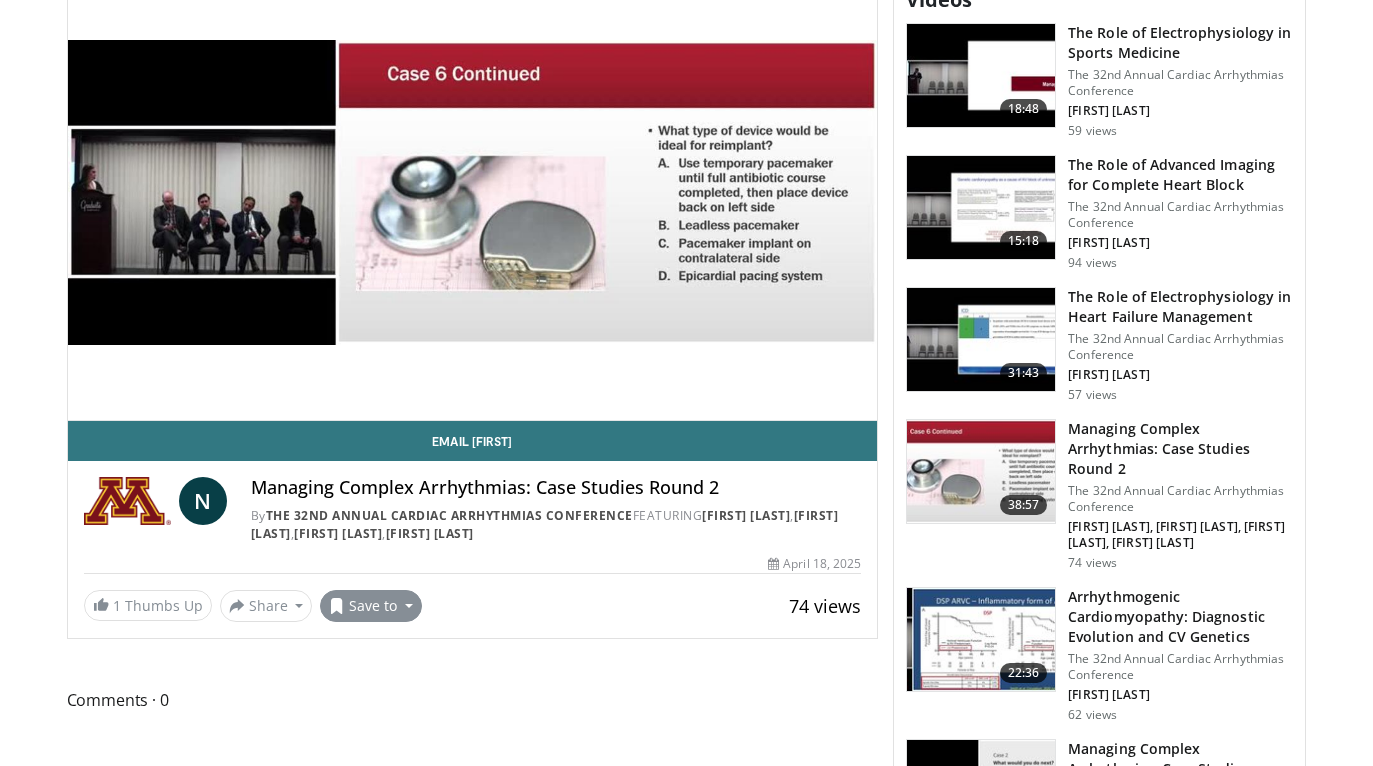 click on "Save to" at bounding box center [371, 606] 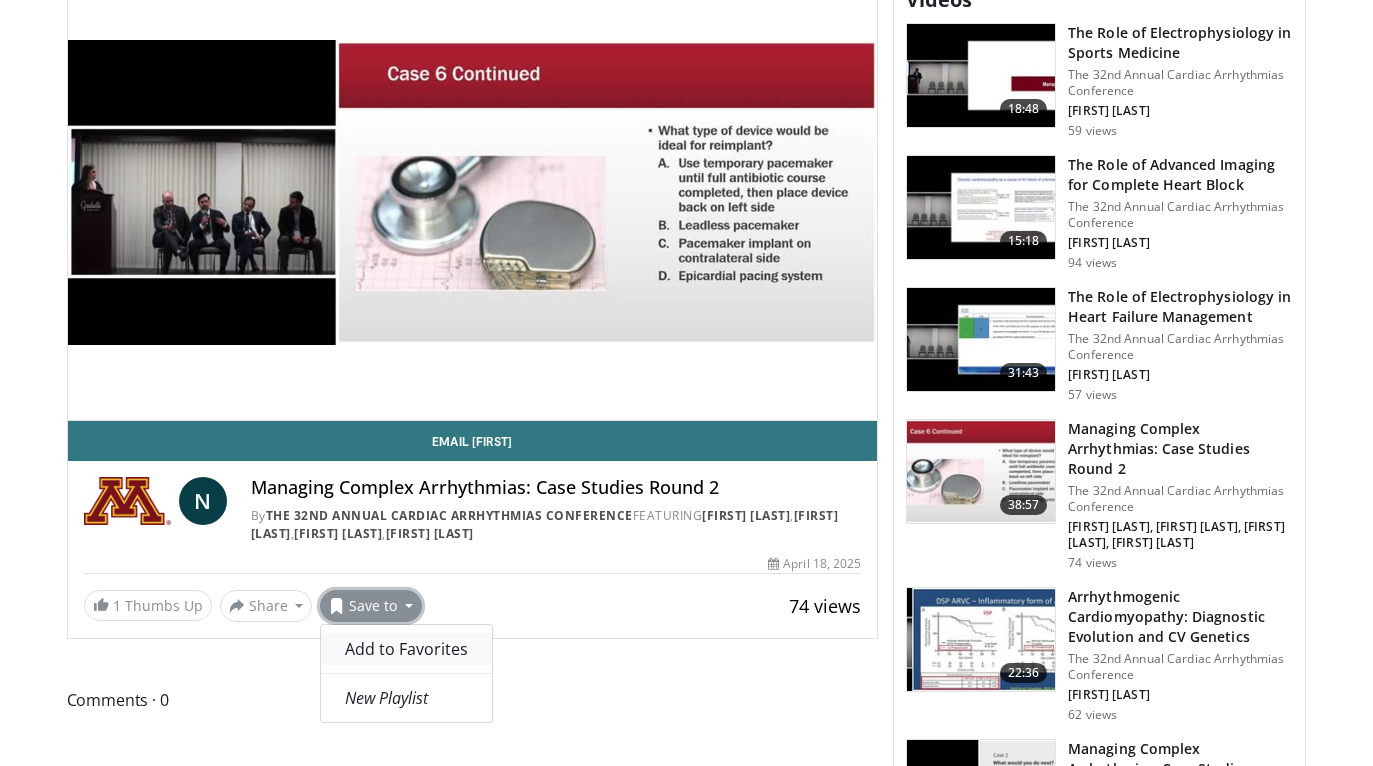 click on "Add to Favorites" at bounding box center (406, 649) 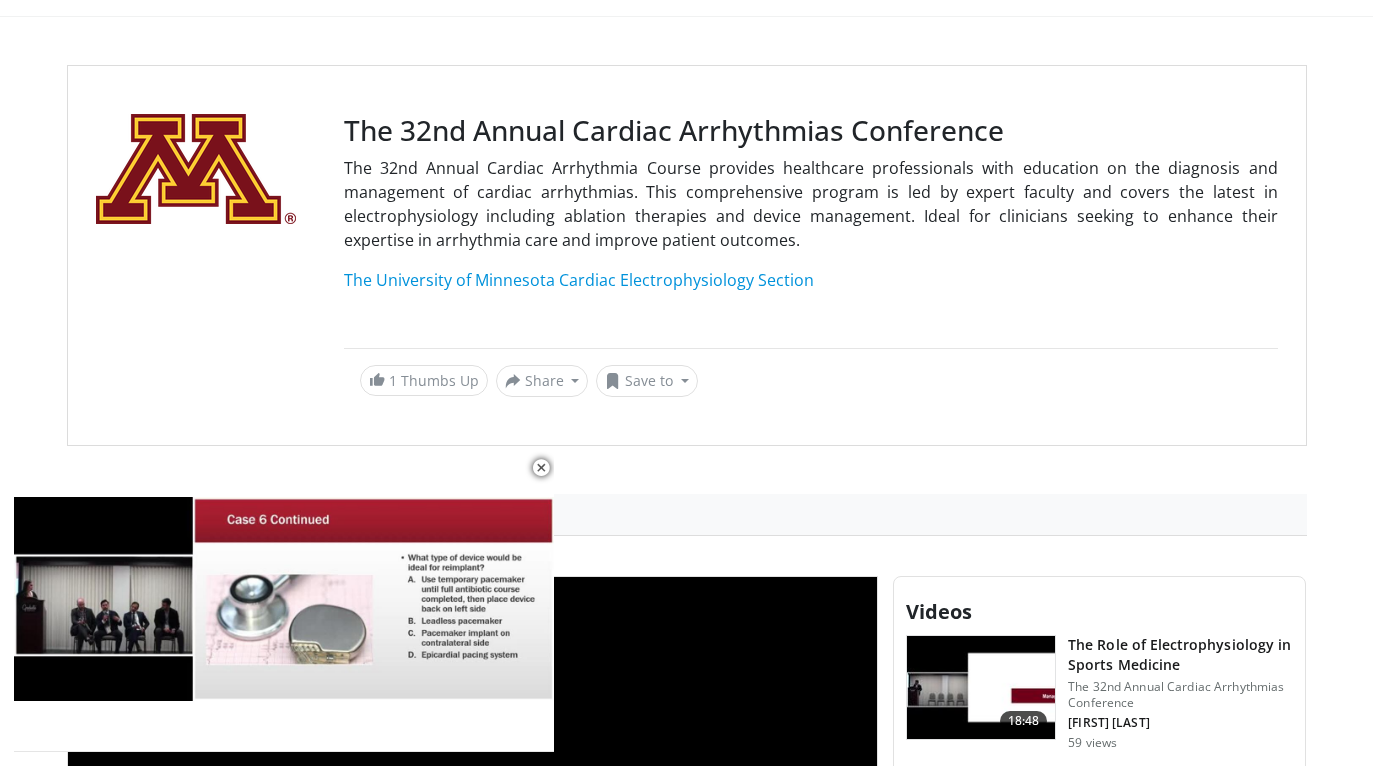 scroll, scrollTop: 121, scrollLeft: 0, axis: vertical 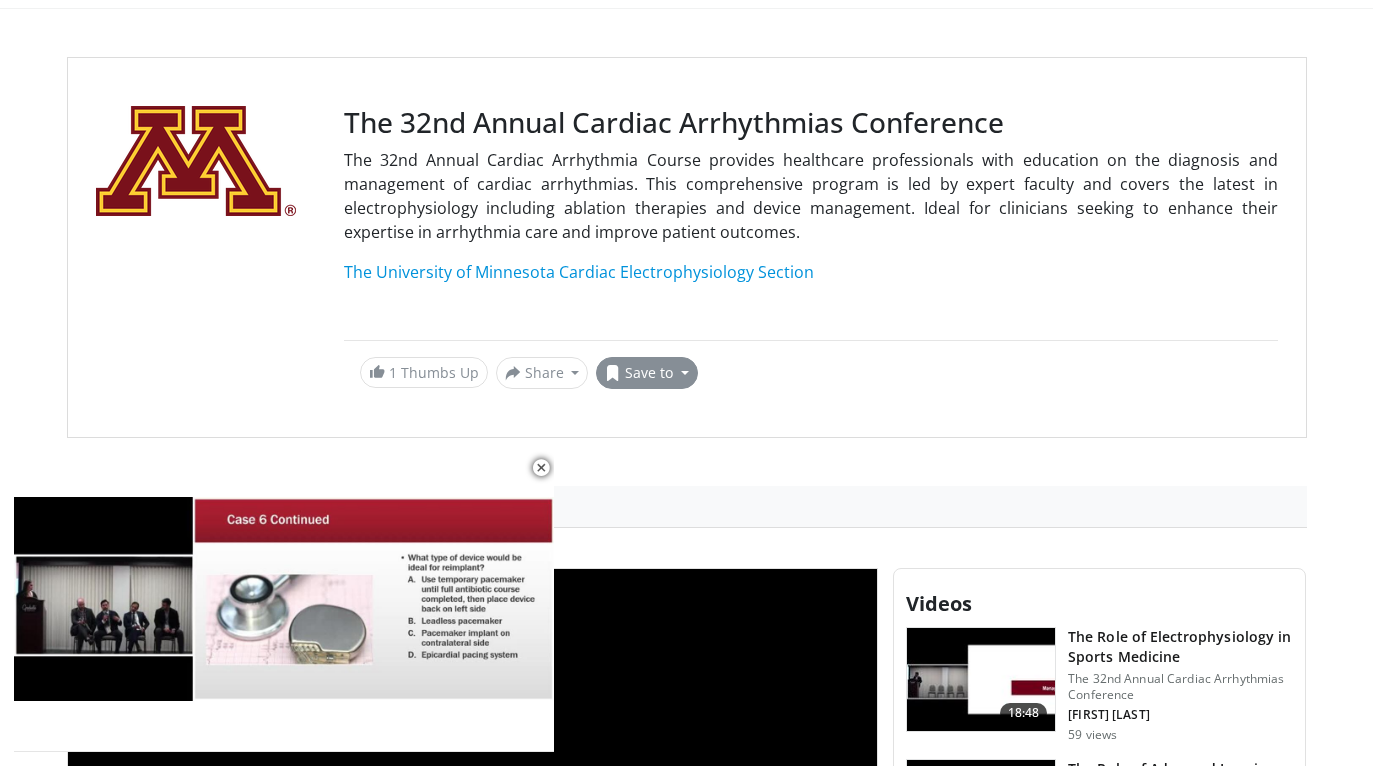 click on "Save to" at bounding box center (647, 373) 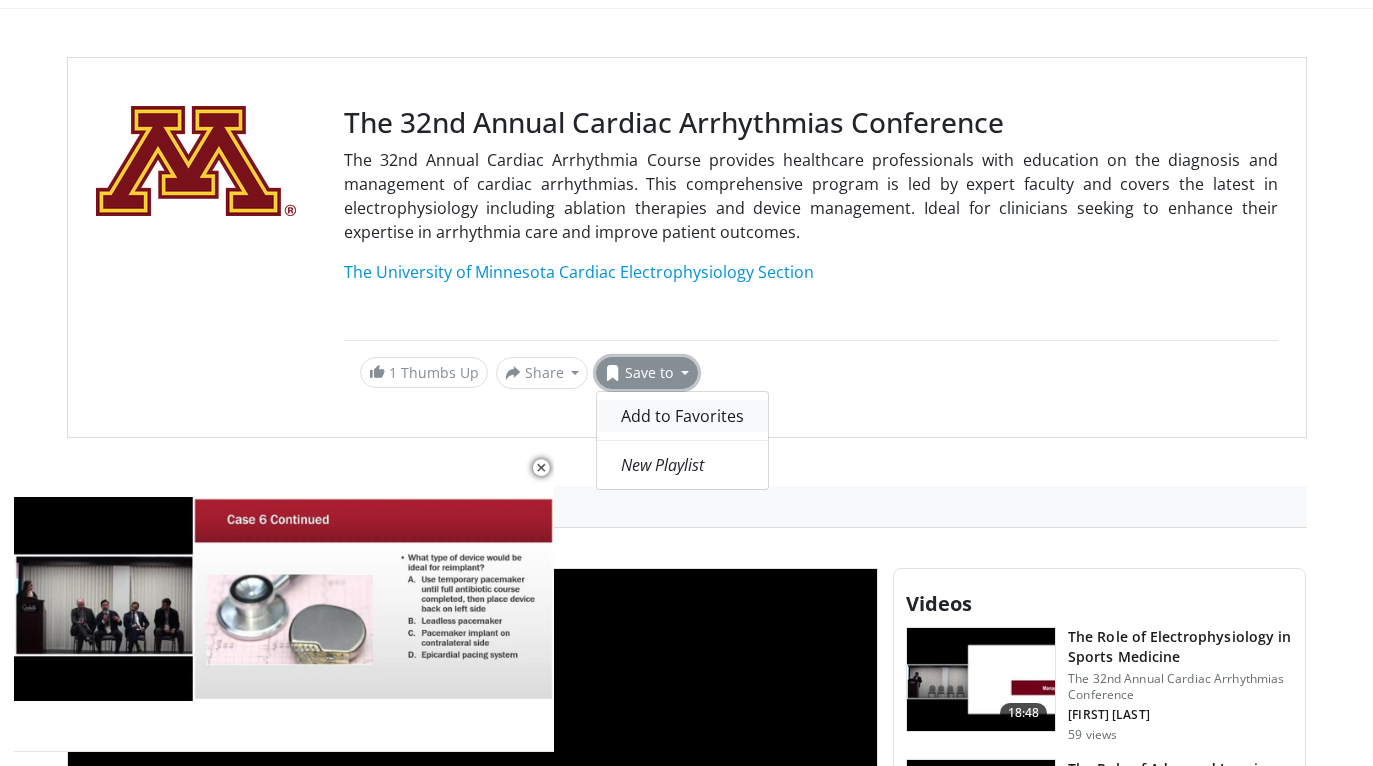 click on "Add to Favorites" at bounding box center (682, 416) 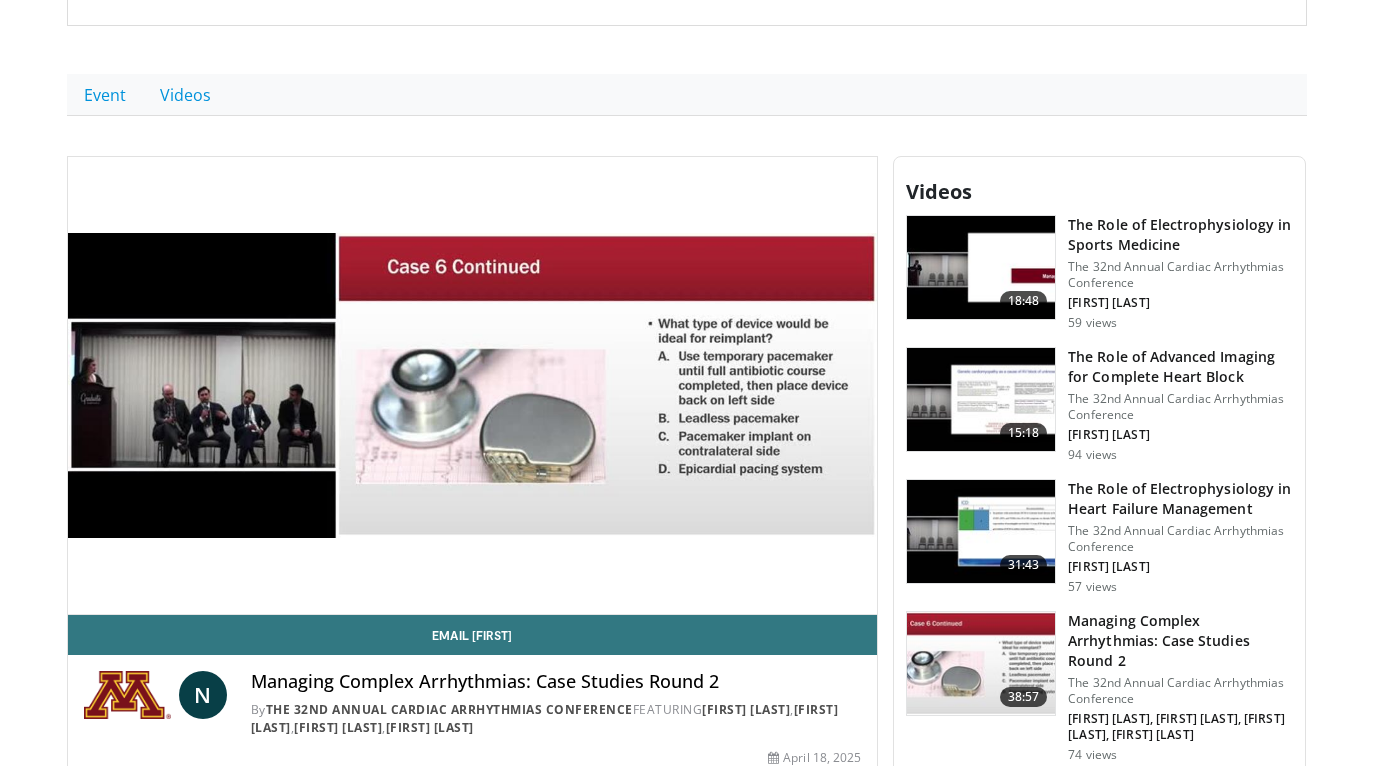 scroll, scrollTop: 574, scrollLeft: 0, axis: vertical 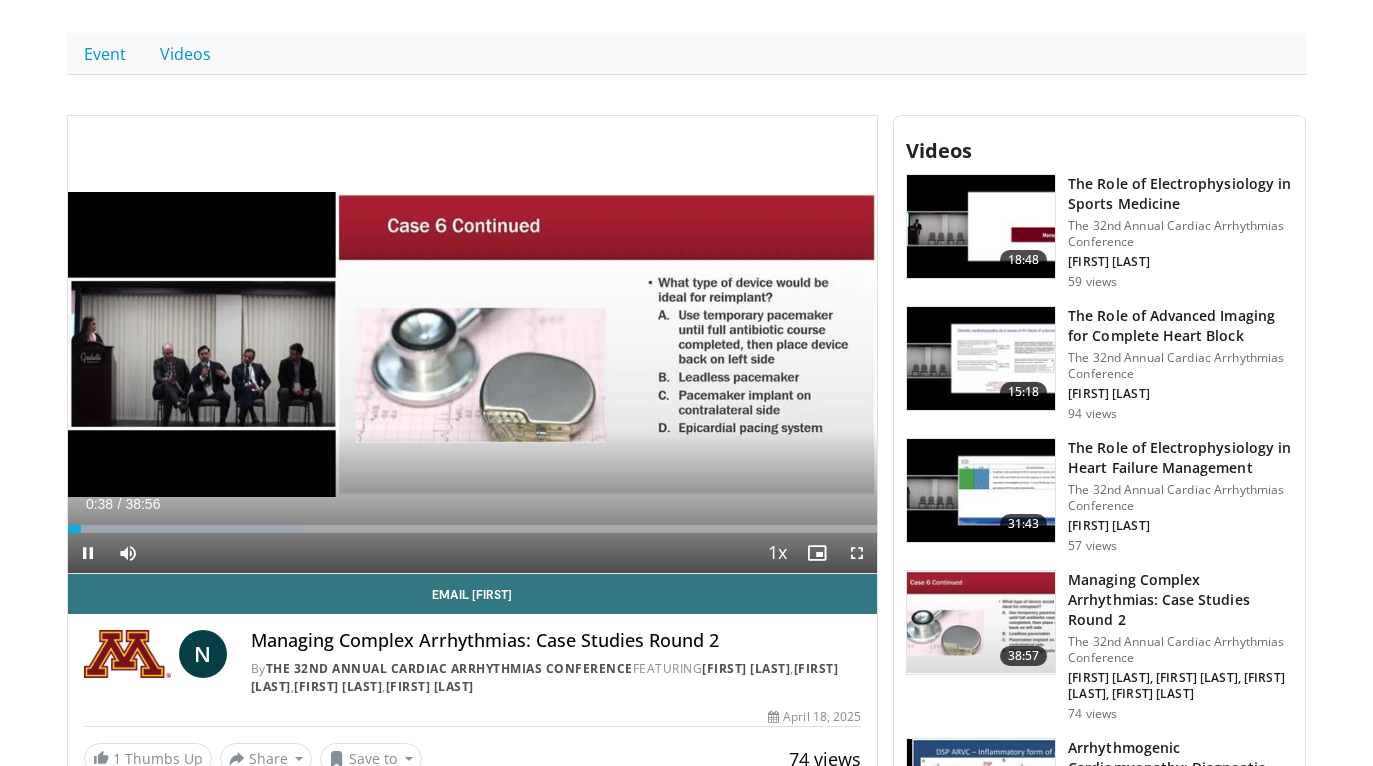 click at bounding box center [857, 553] 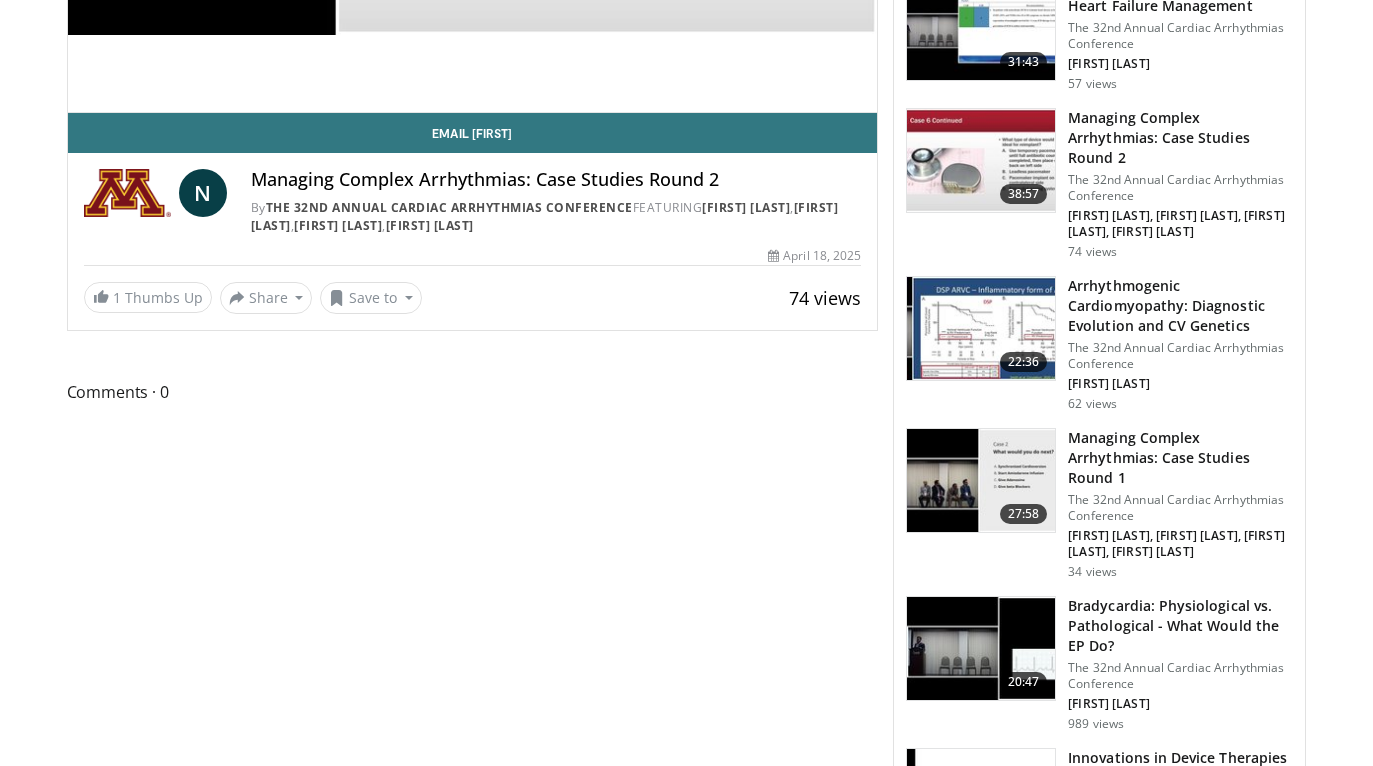scroll, scrollTop: 708, scrollLeft: 0, axis: vertical 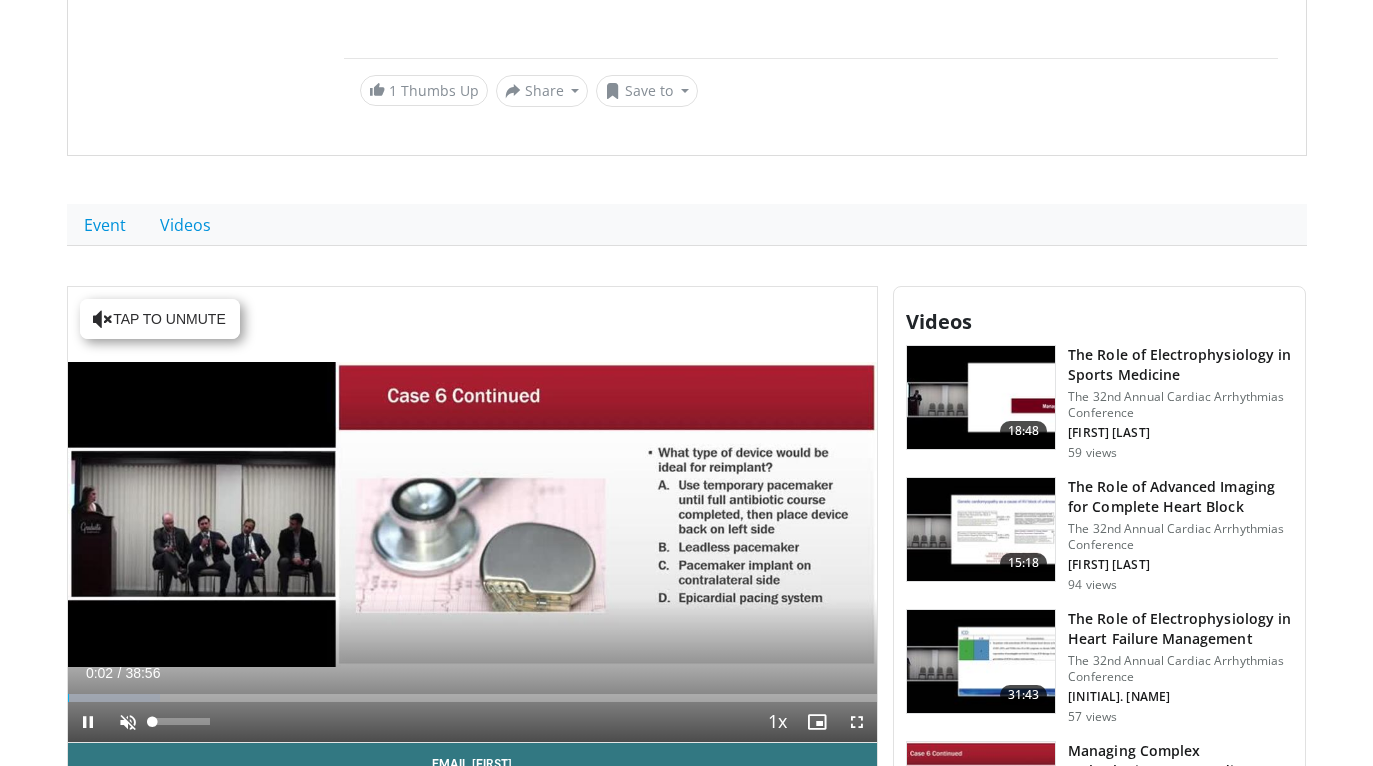click at bounding box center (128, 722) 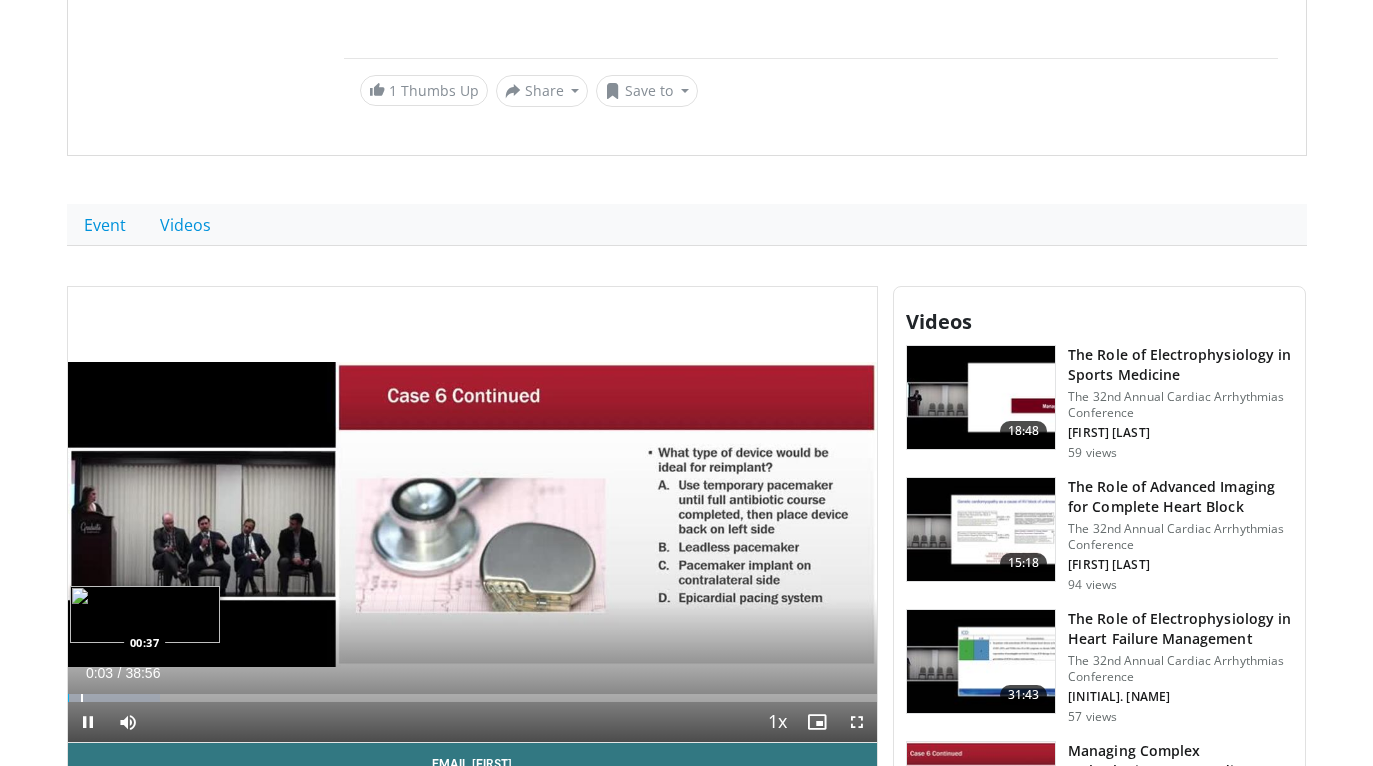 click at bounding box center [82, 698] 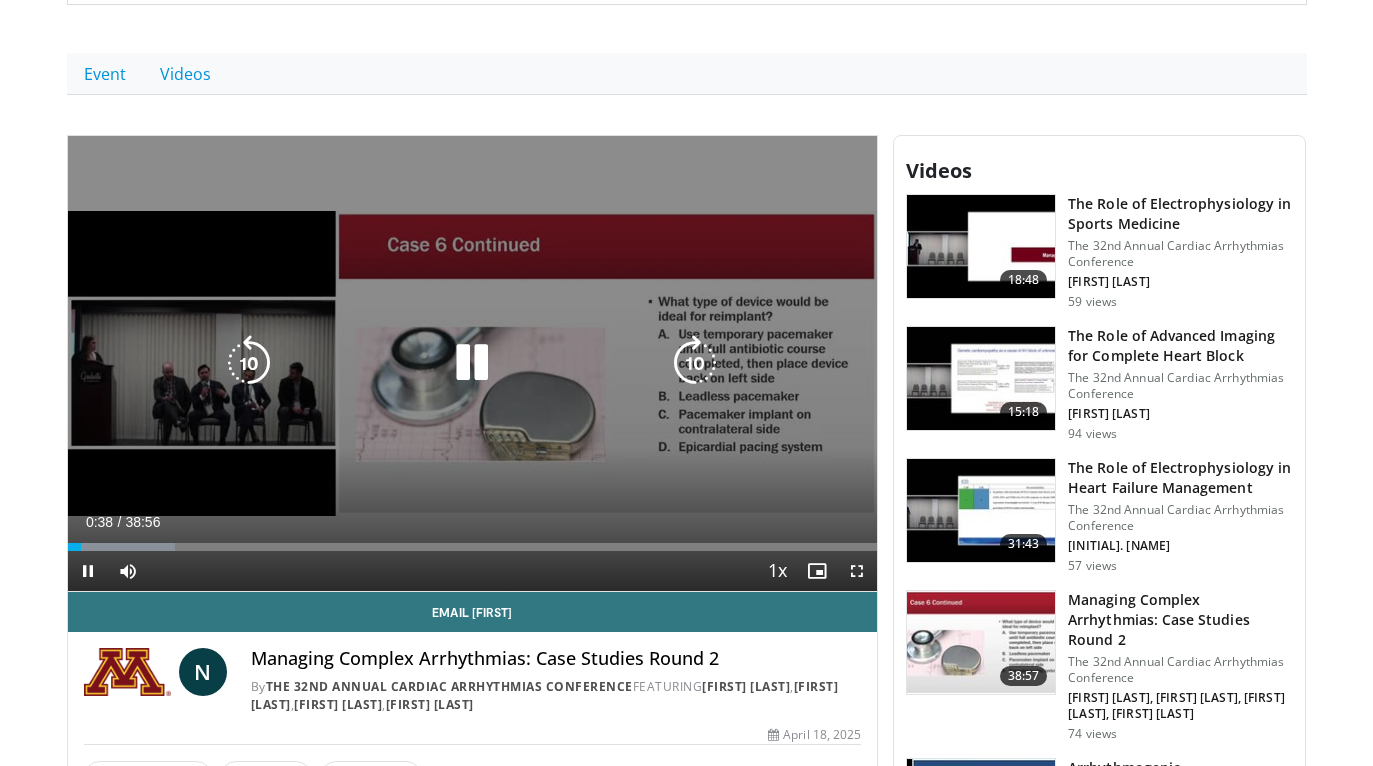 scroll, scrollTop: 726, scrollLeft: 0, axis: vertical 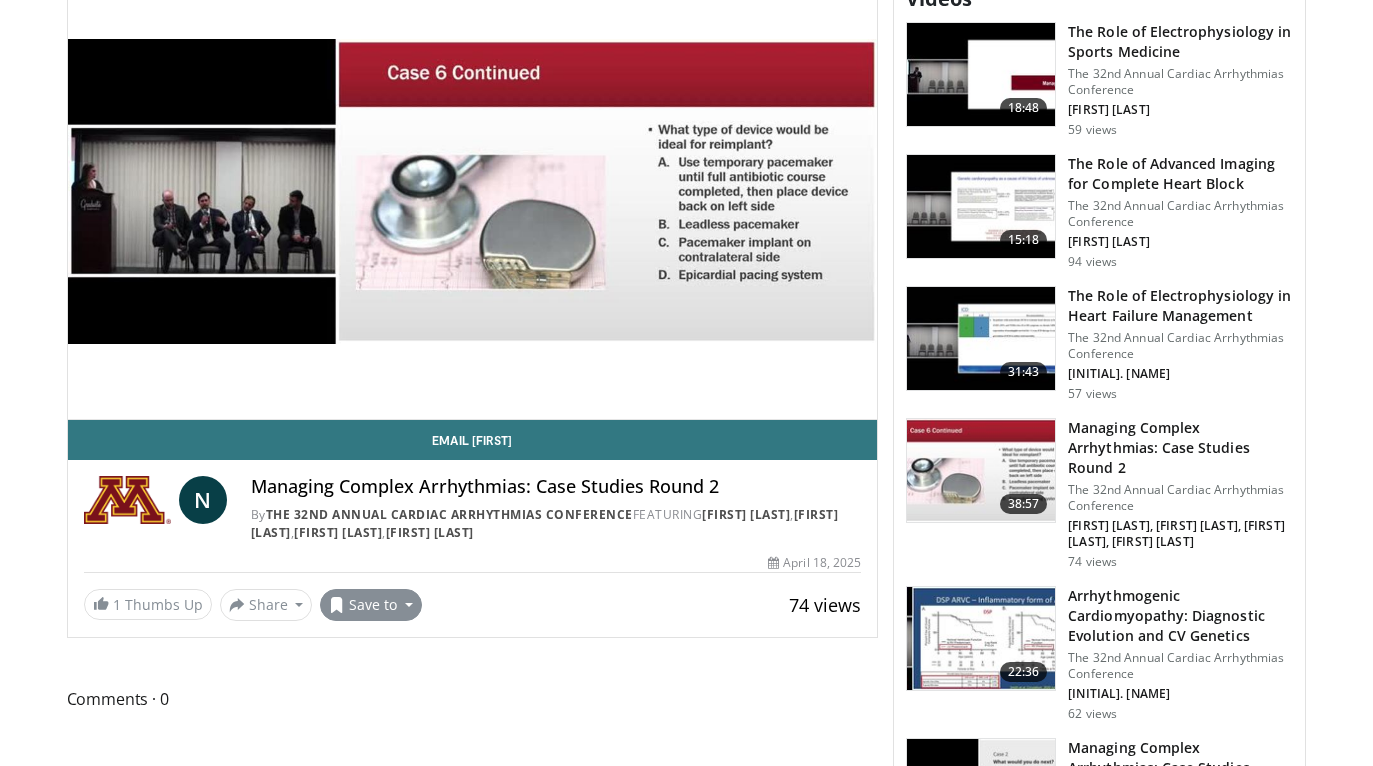 click on "Save to" at bounding box center [371, 605] 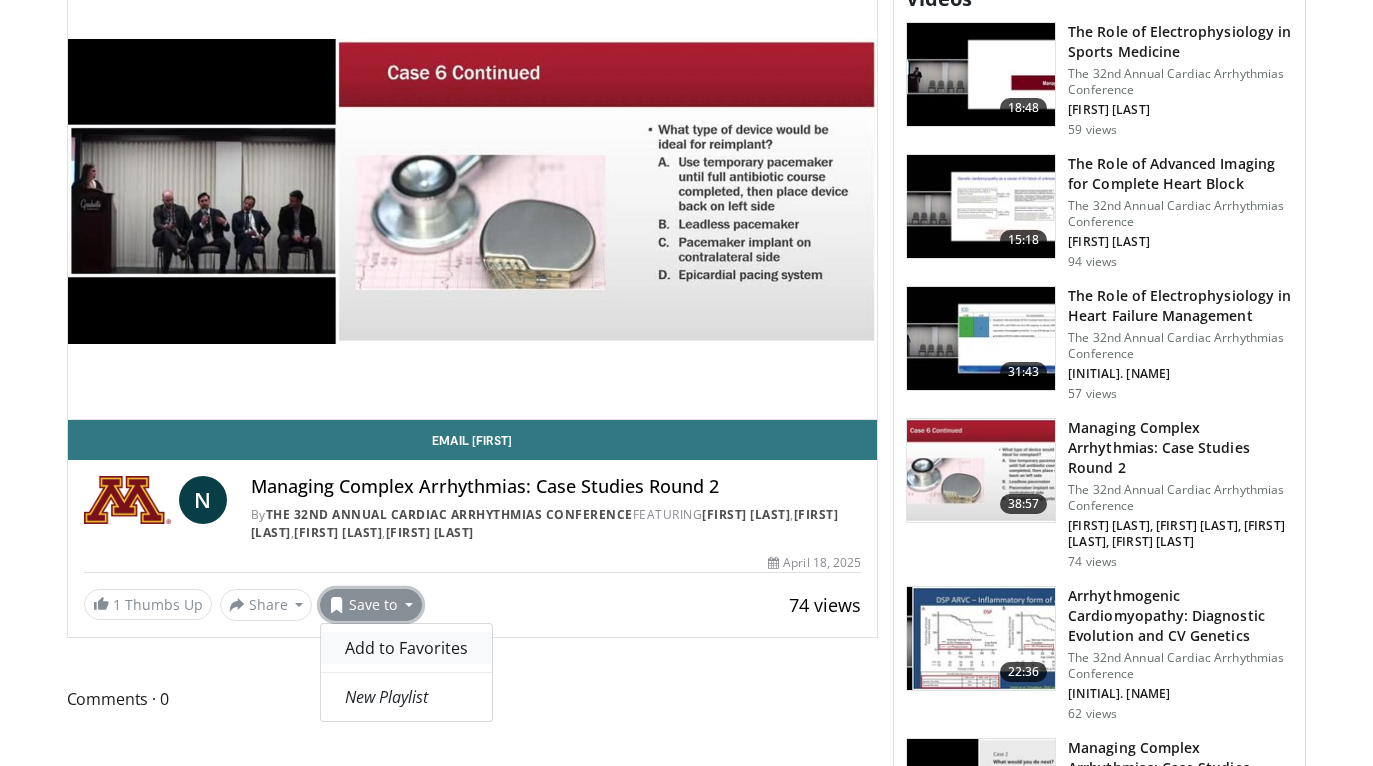click on "Add to Favorites" at bounding box center [406, 648] 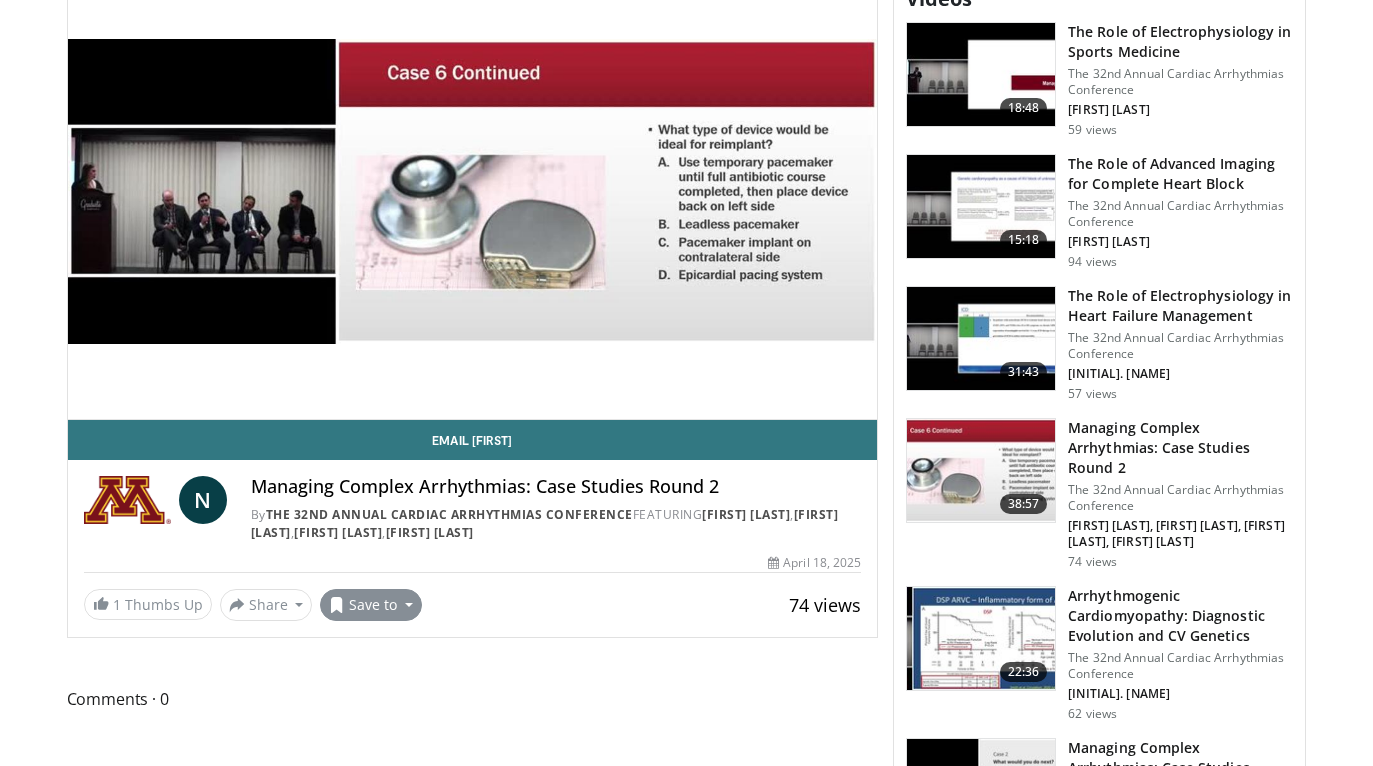 click on "Save to" at bounding box center [371, 605] 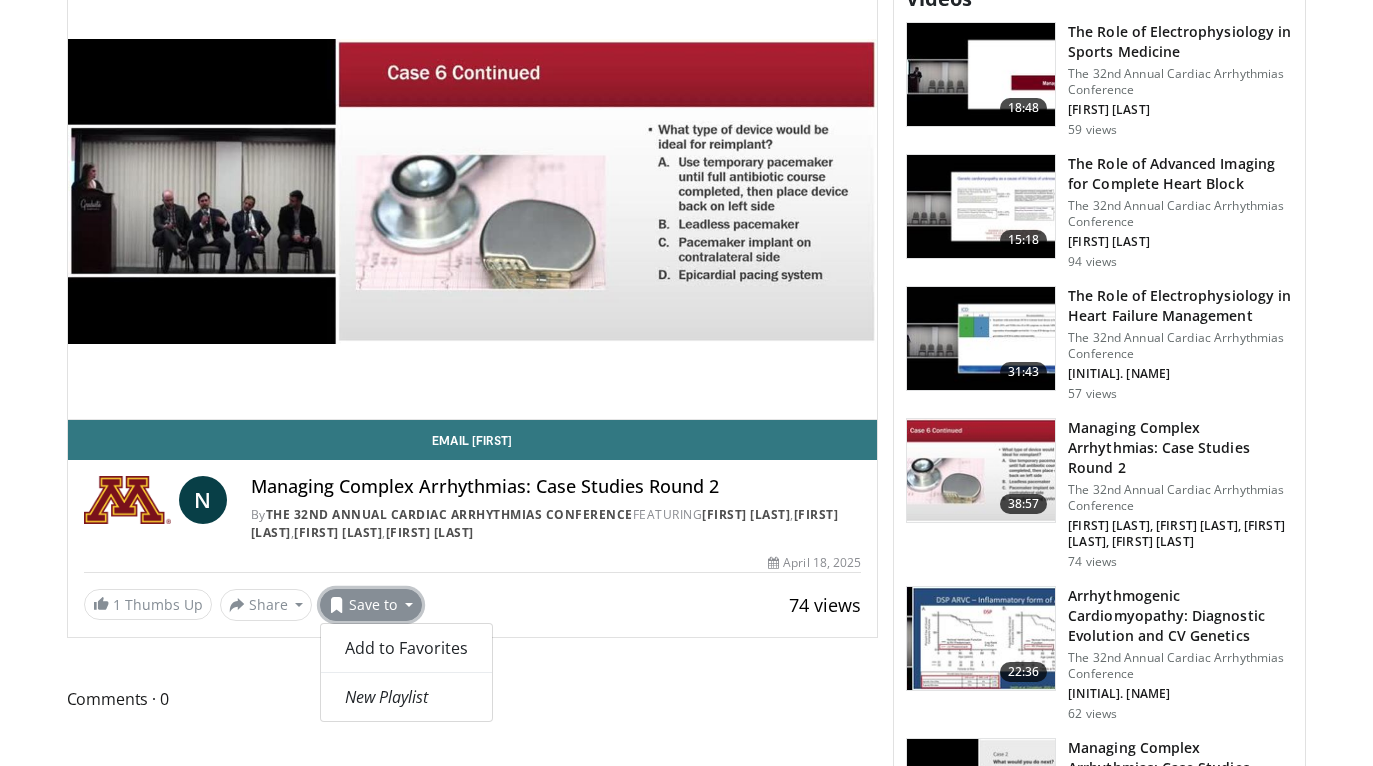 click on "**********" at bounding box center (480, 1218) 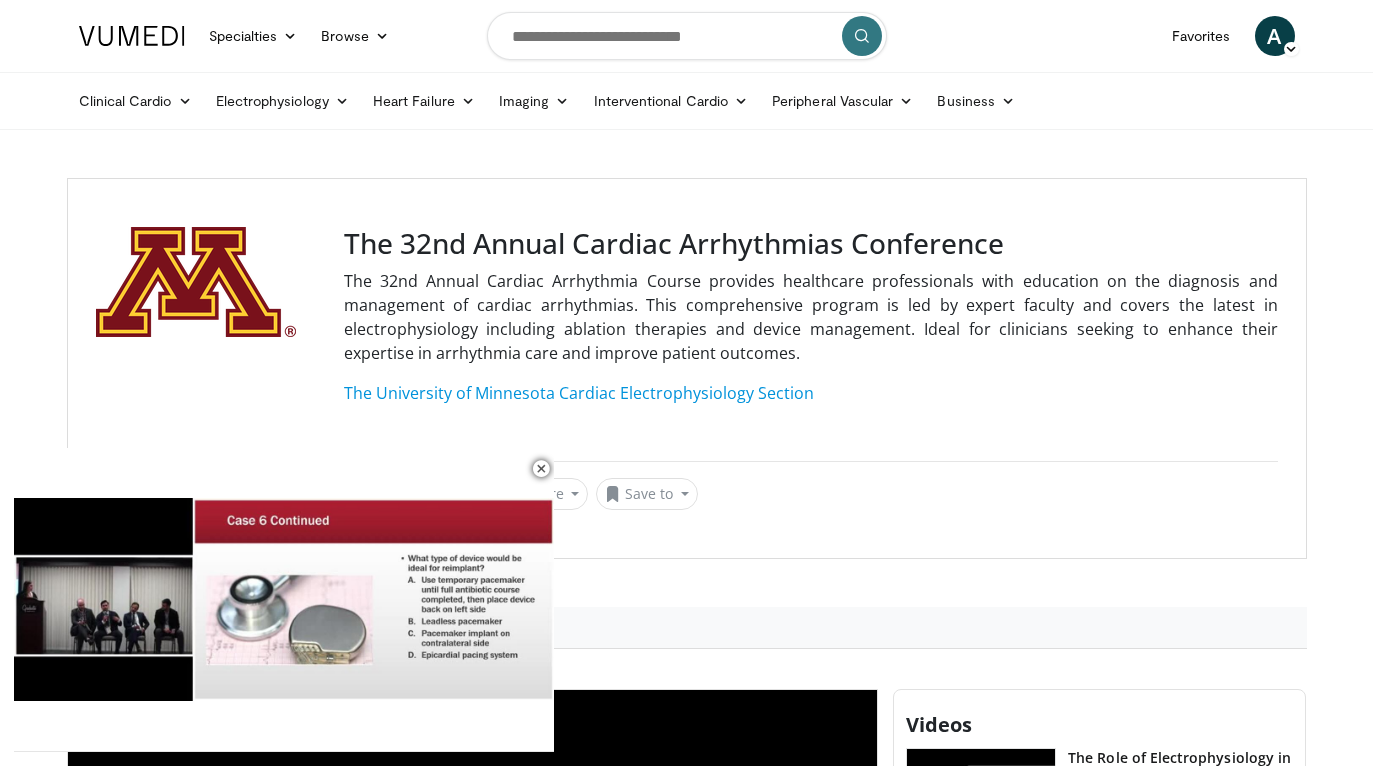 scroll, scrollTop: 0, scrollLeft: 0, axis: both 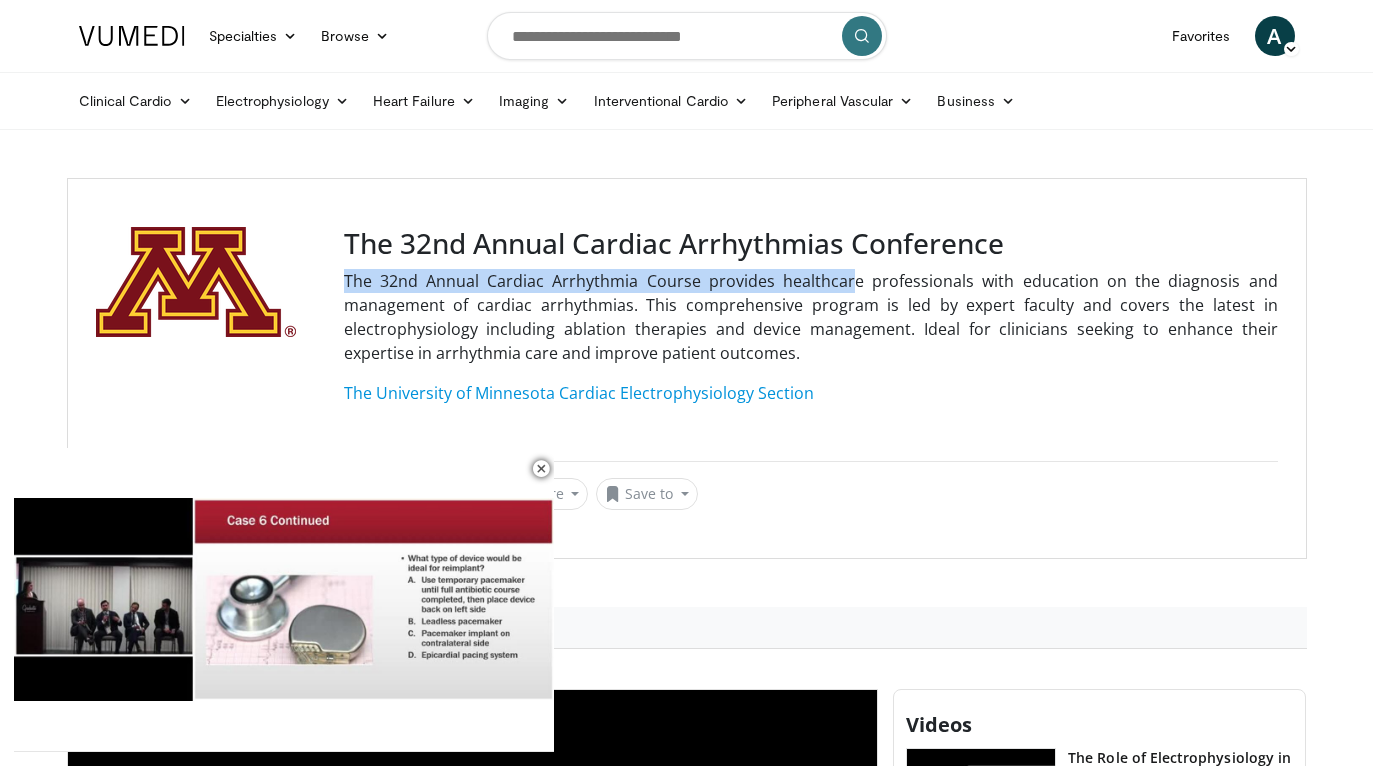 drag, startPoint x: 347, startPoint y: 275, endPoint x: 854, endPoint y: 279, distance: 507.01578 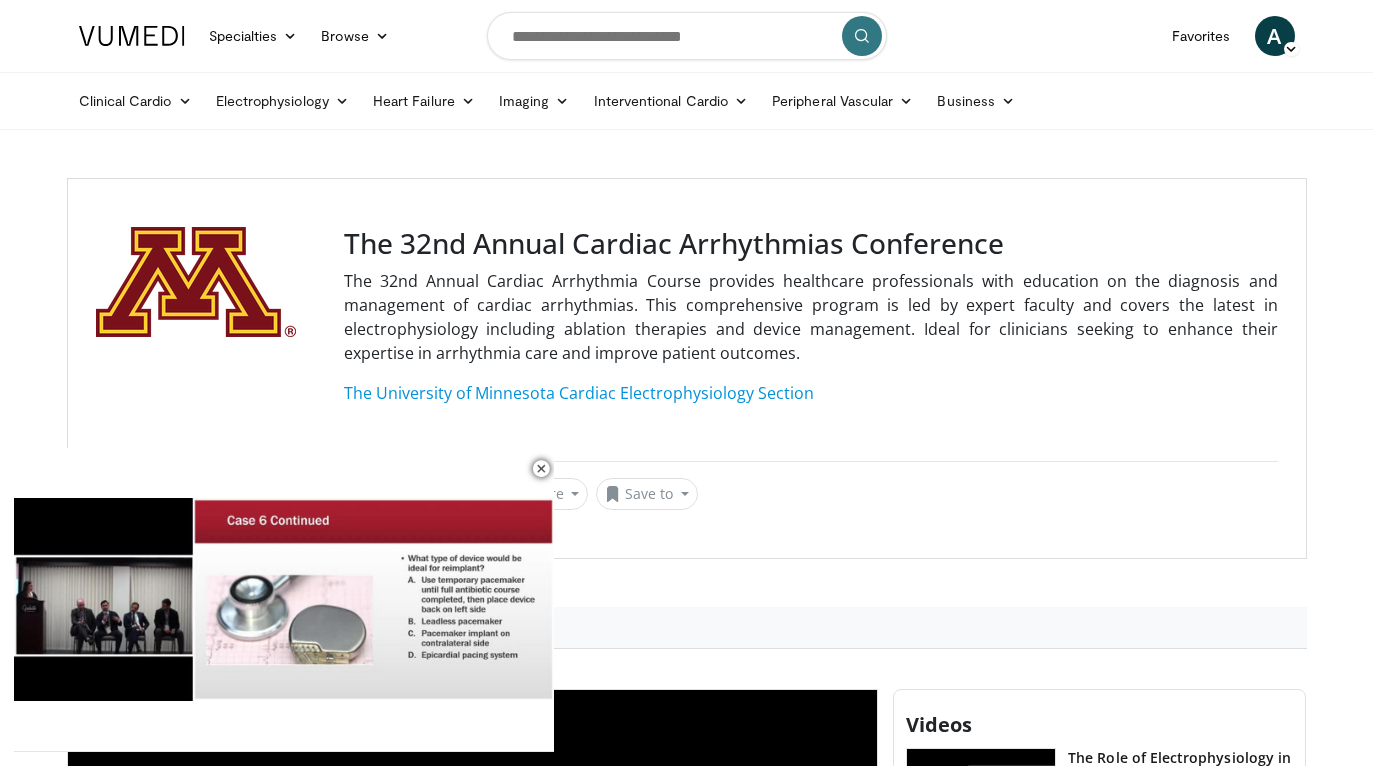 click on "The 32nd Annual Cardiac Arrhythmia Course provides healthcare professionals with education on the diagnosis and management of cardiac arrhythmias. This comprehensive program is led by expert faculty and covers the latest in electrophysiology including ablation therapies and device management. Ideal for clinicians seeking to enhance their expertise in arrhythmia care and improve patient outcomes." at bounding box center (811, 317) 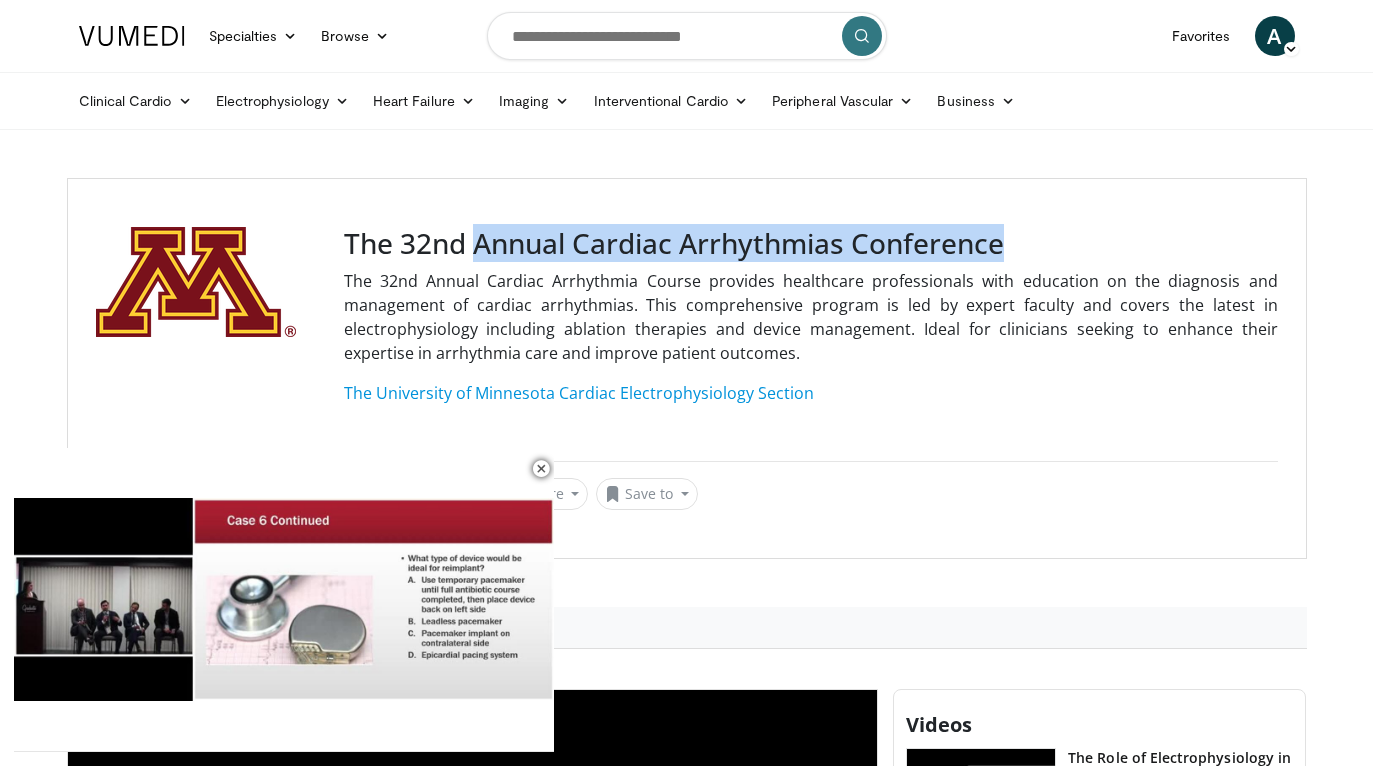 drag, startPoint x: 1021, startPoint y: 244, endPoint x: 481, endPoint y: 254, distance: 540.0926 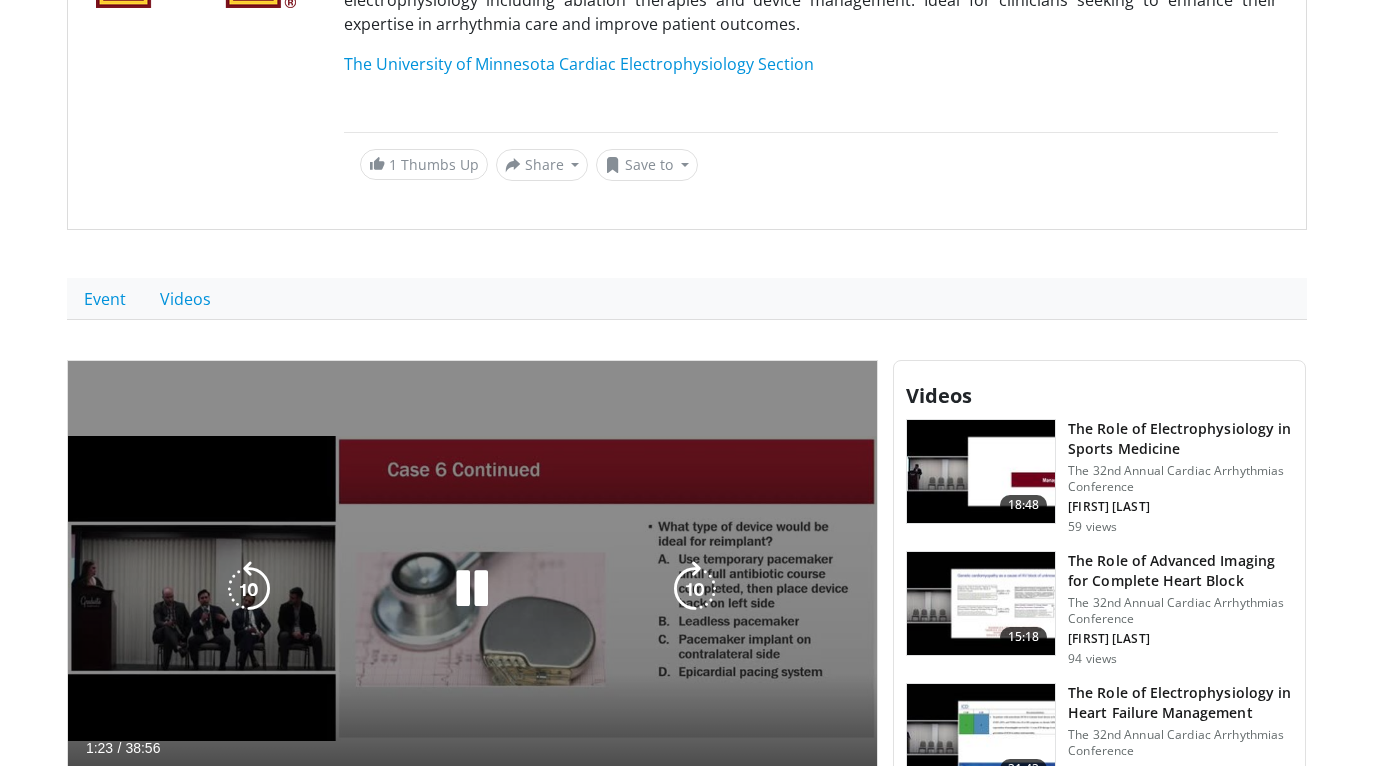scroll, scrollTop: 442, scrollLeft: 0, axis: vertical 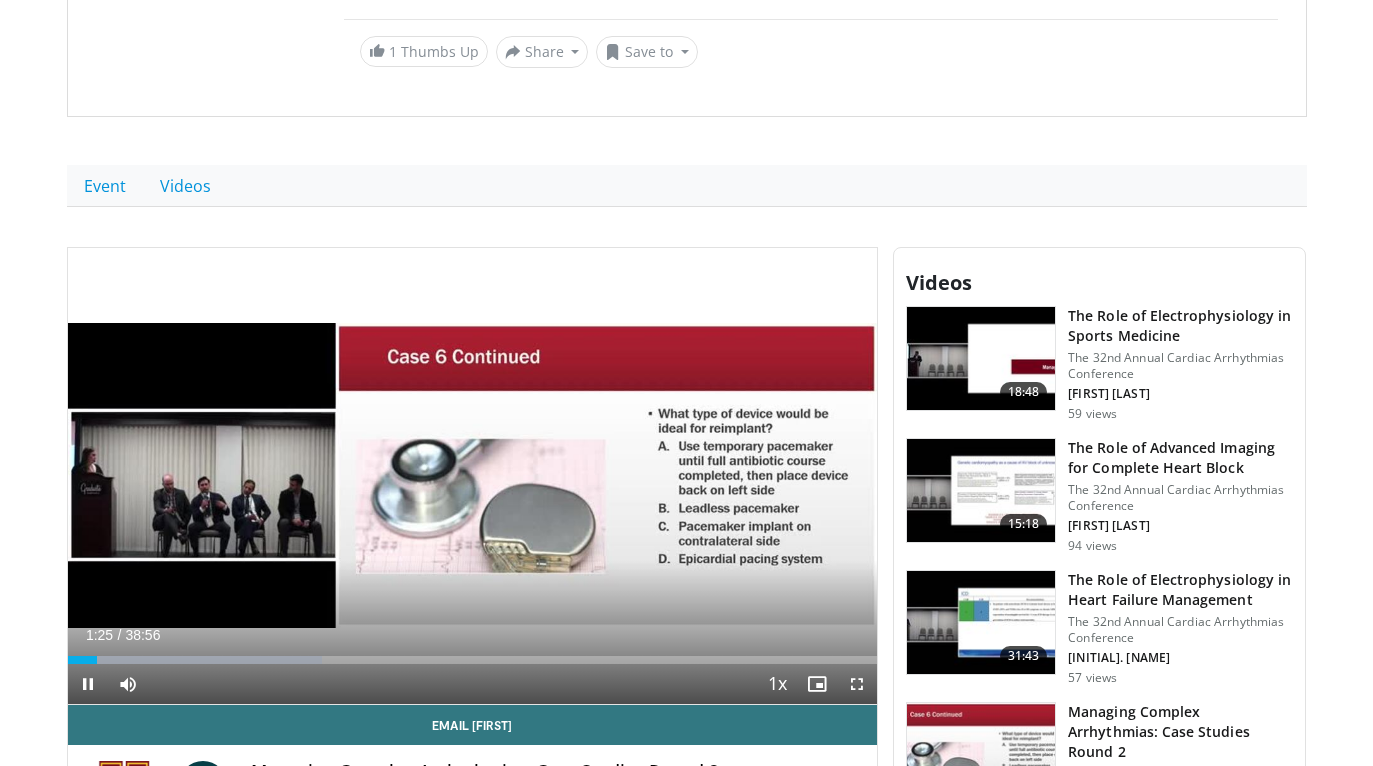 click at bounding box center [857, 684] 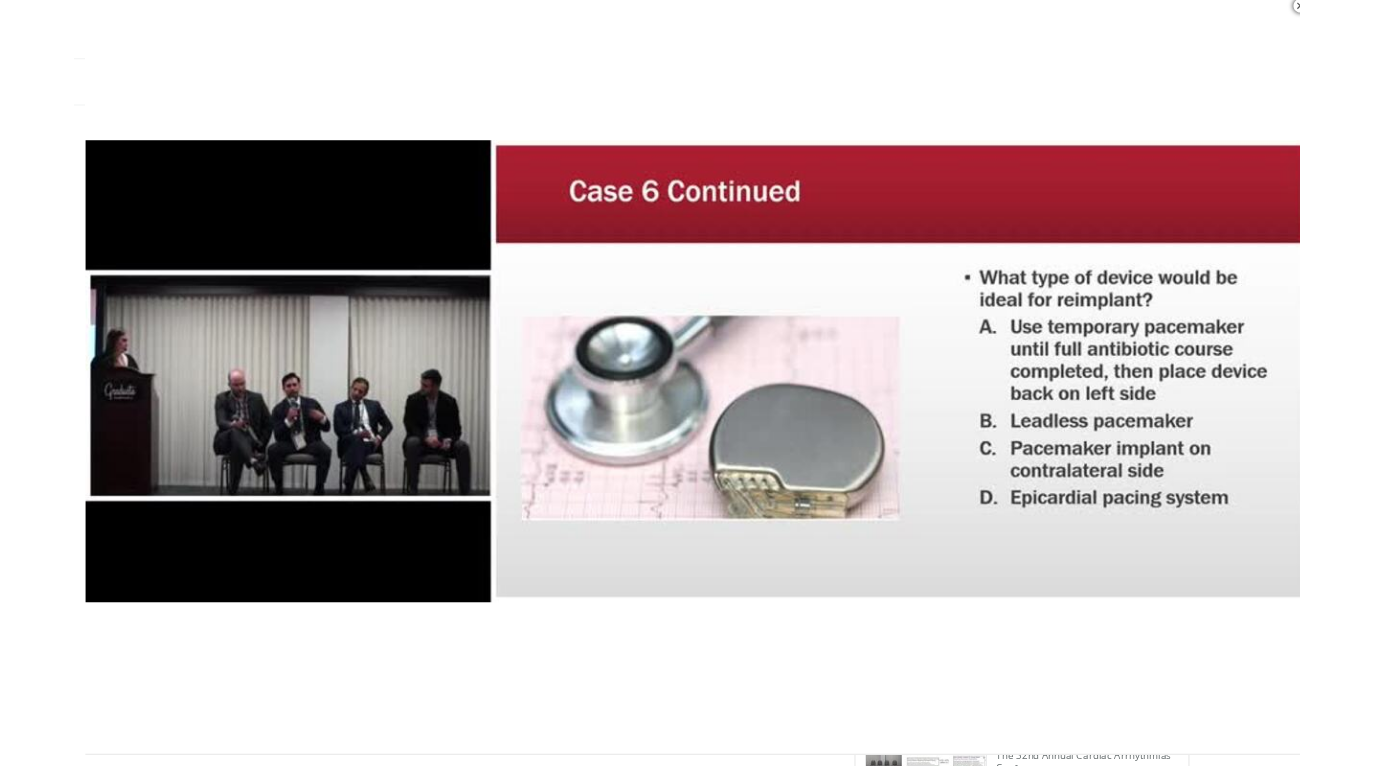 scroll, scrollTop: 442, scrollLeft: 0, axis: vertical 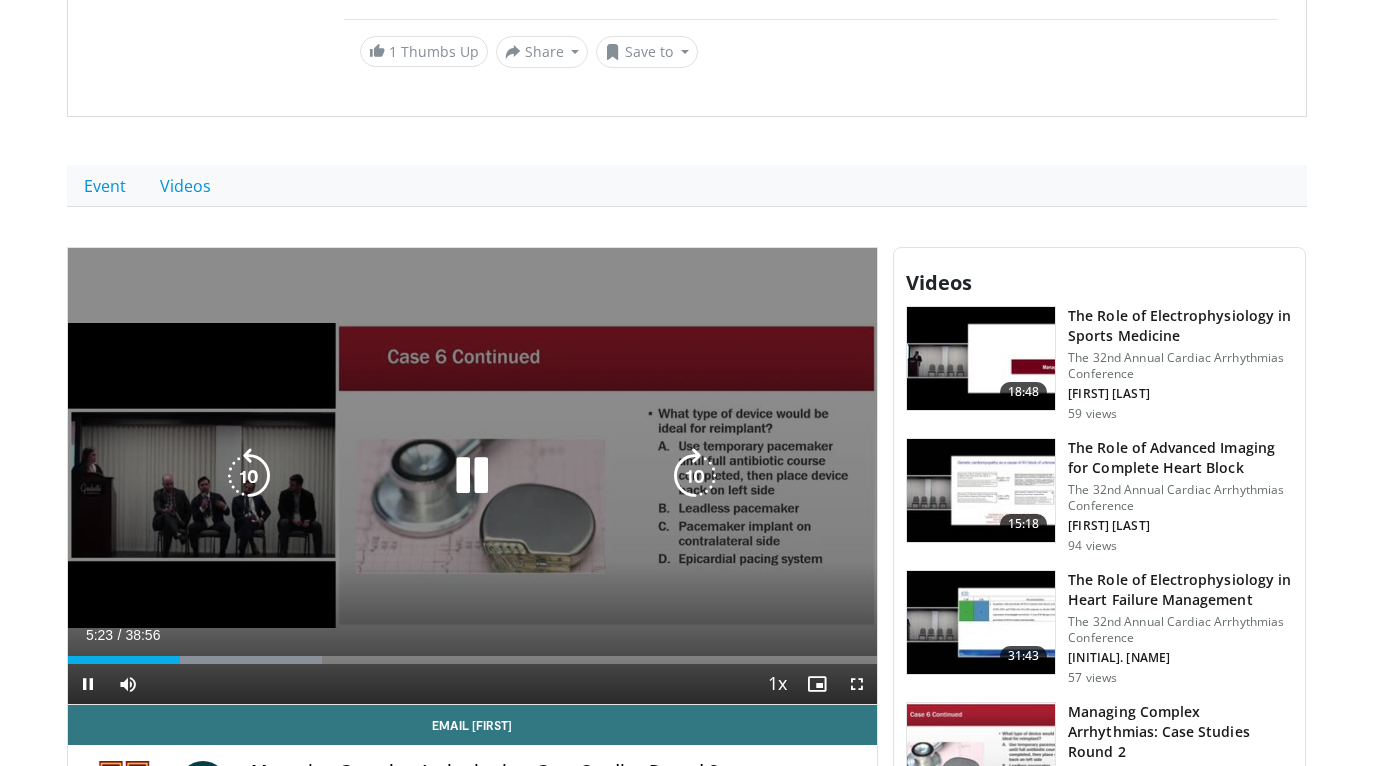 click at bounding box center (249, 476) 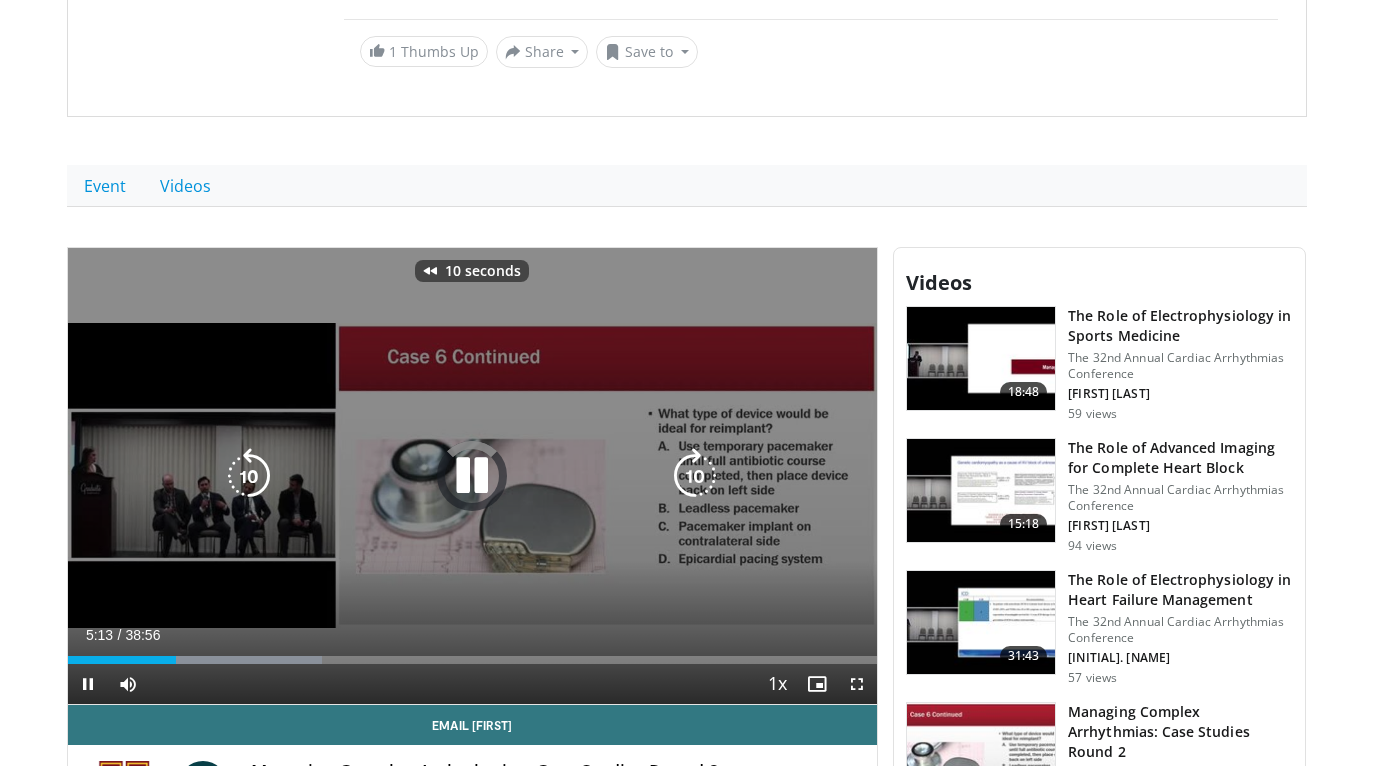 click at bounding box center (249, 476) 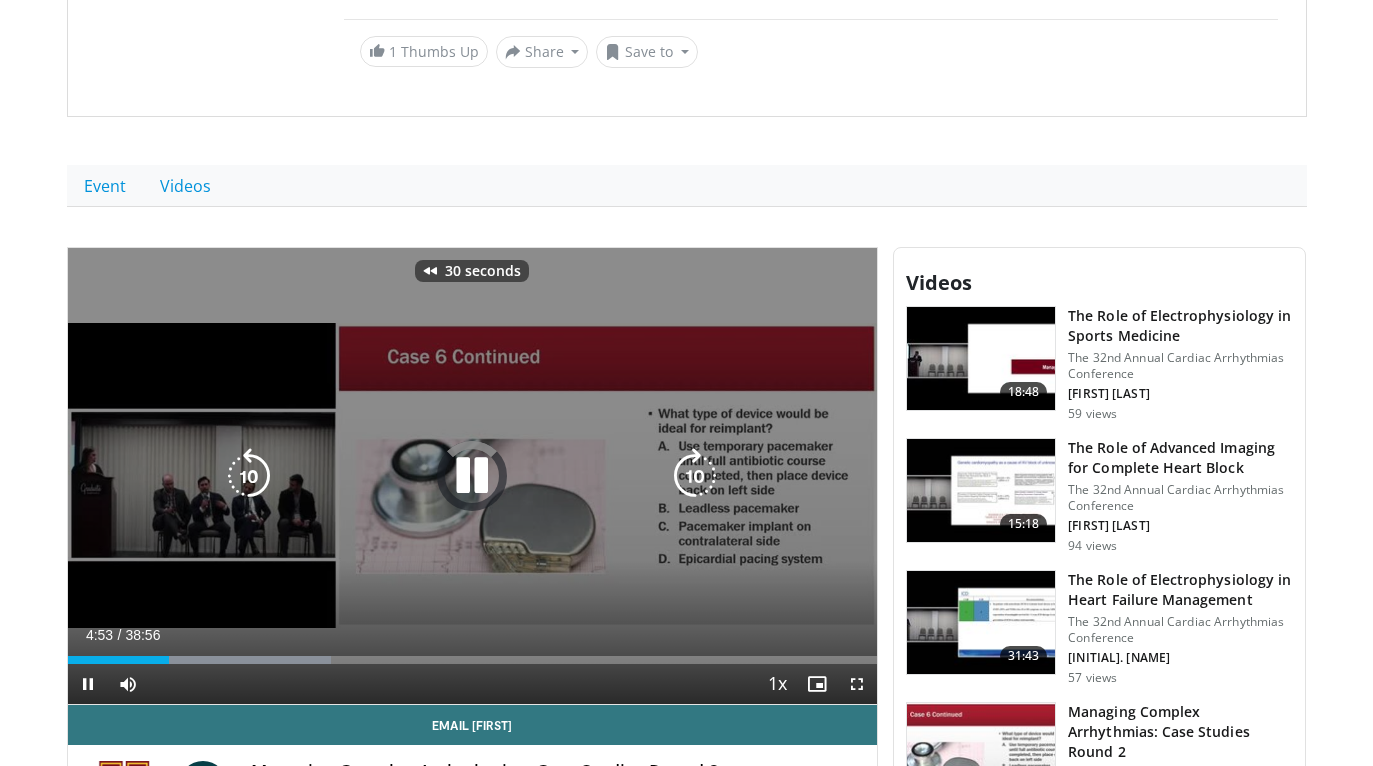 click at bounding box center (249, 476) 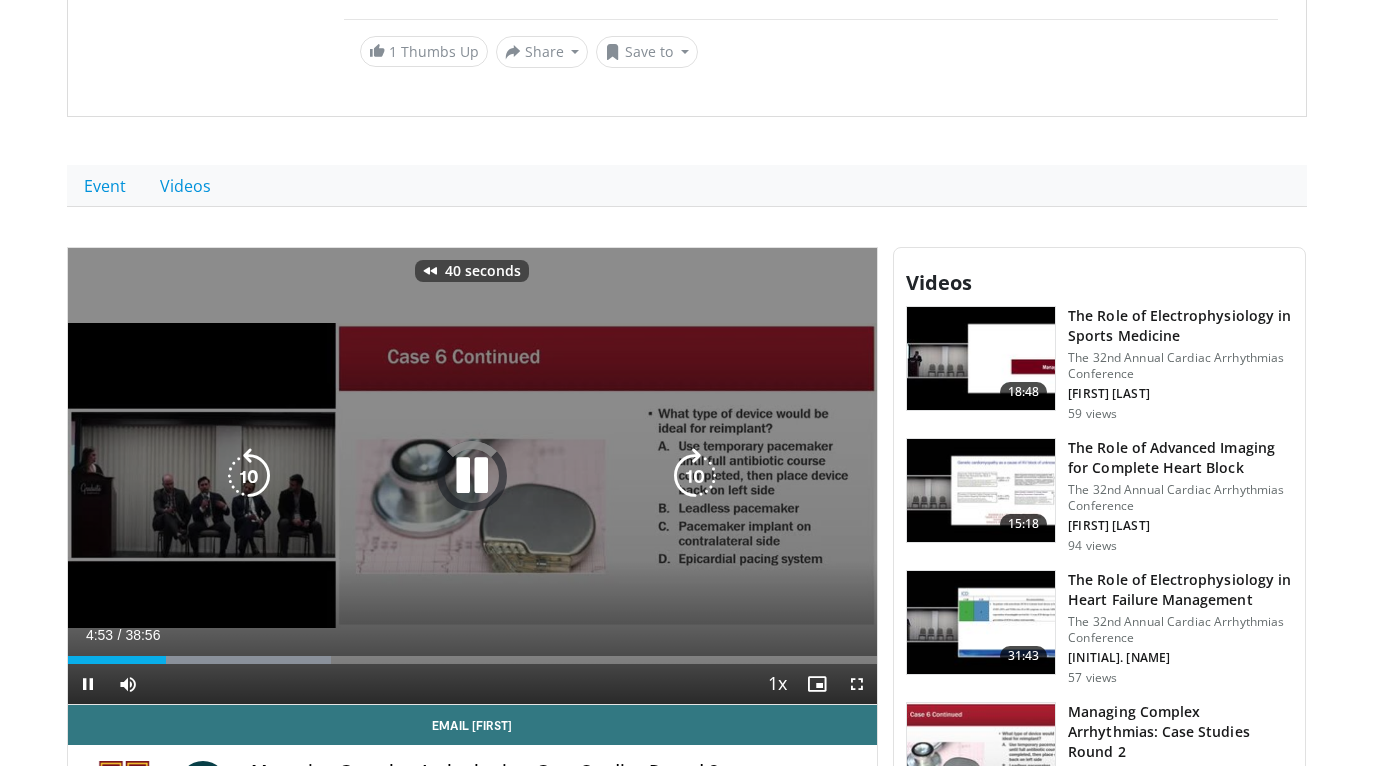 click at bounding box center [249, 476] 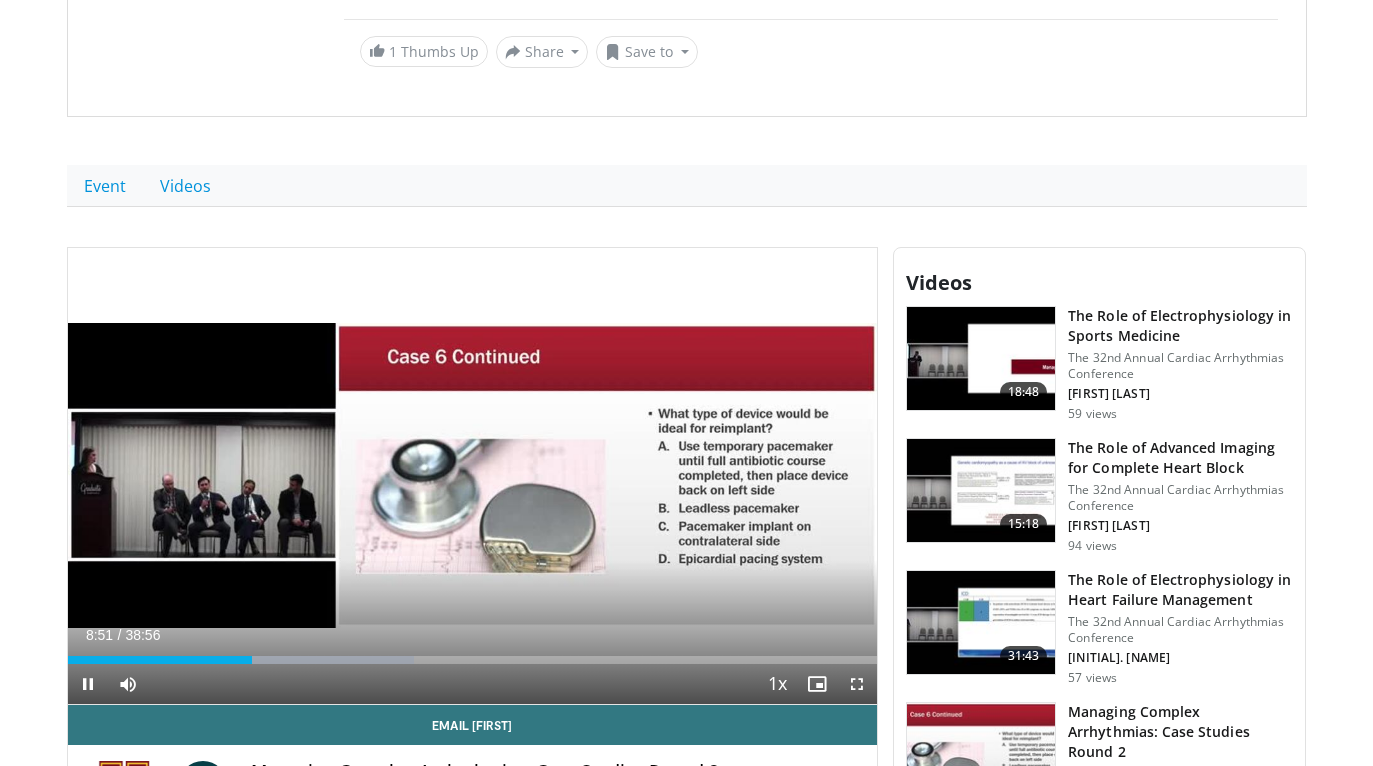 click at bounding box center [857, 684] 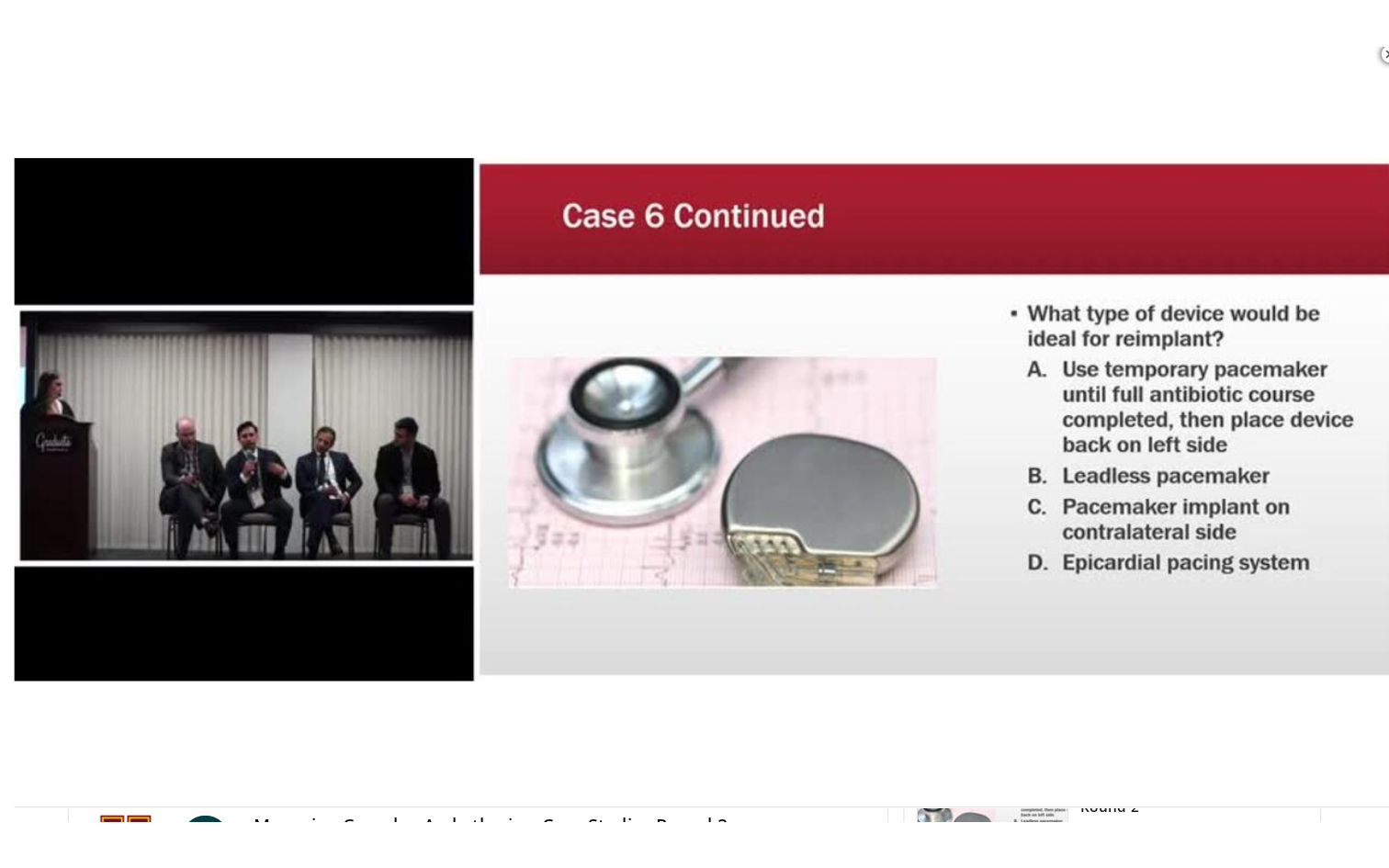 scroll, scrollTop: 0, scrollLeft: 0, axis: both 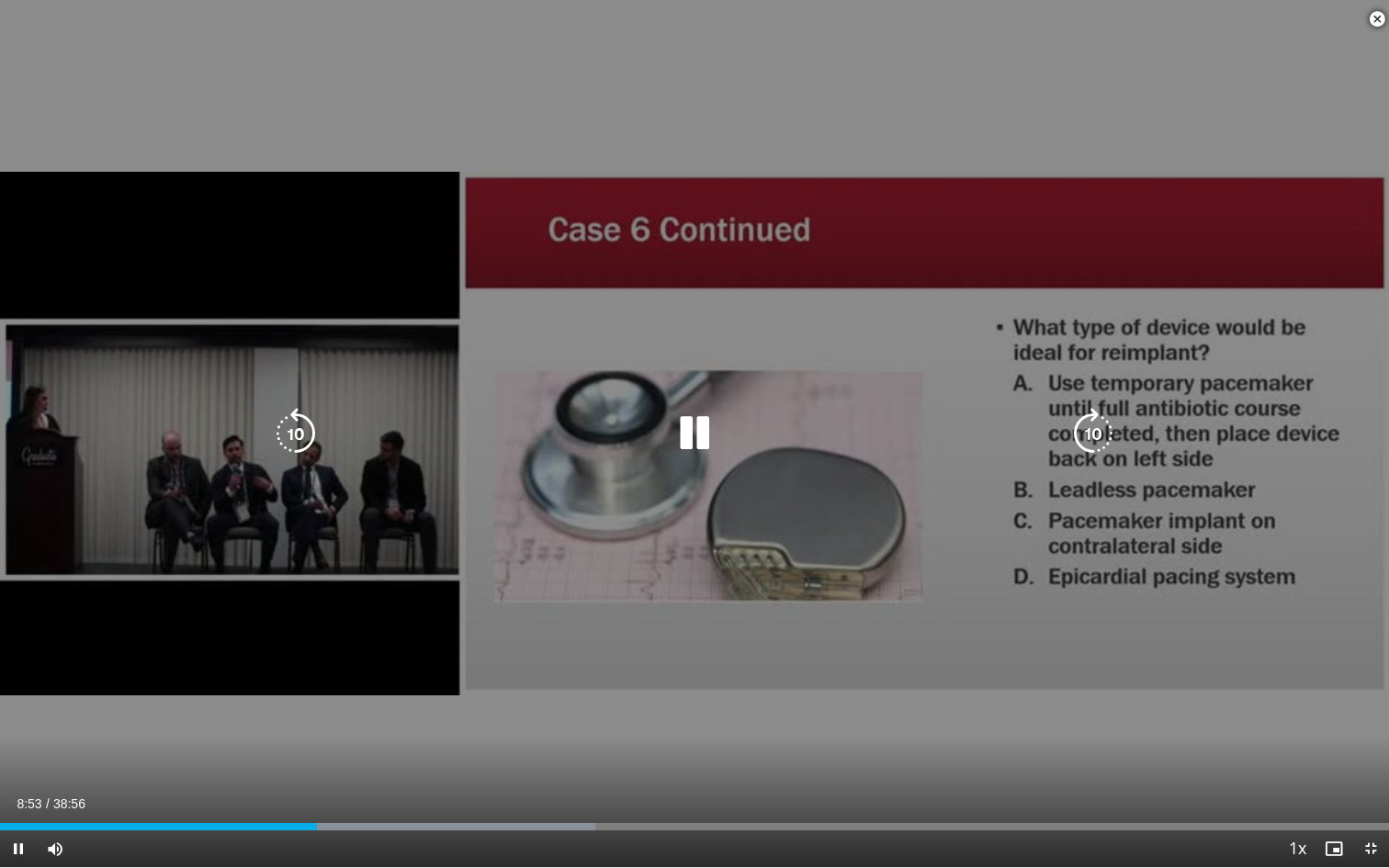 click at bounding box center [296, 434] 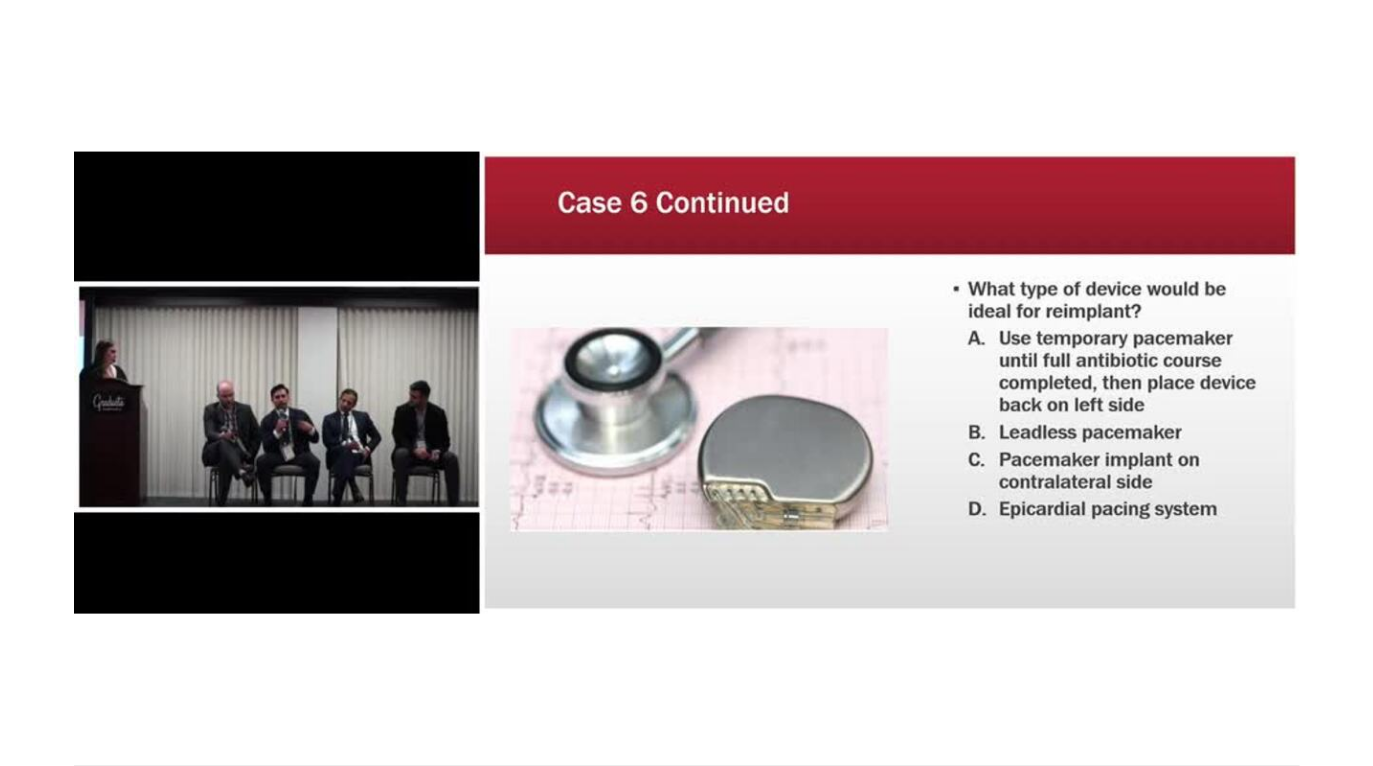 scroll, scrollTop: 442, scrollLeft: 0, axis: vertical 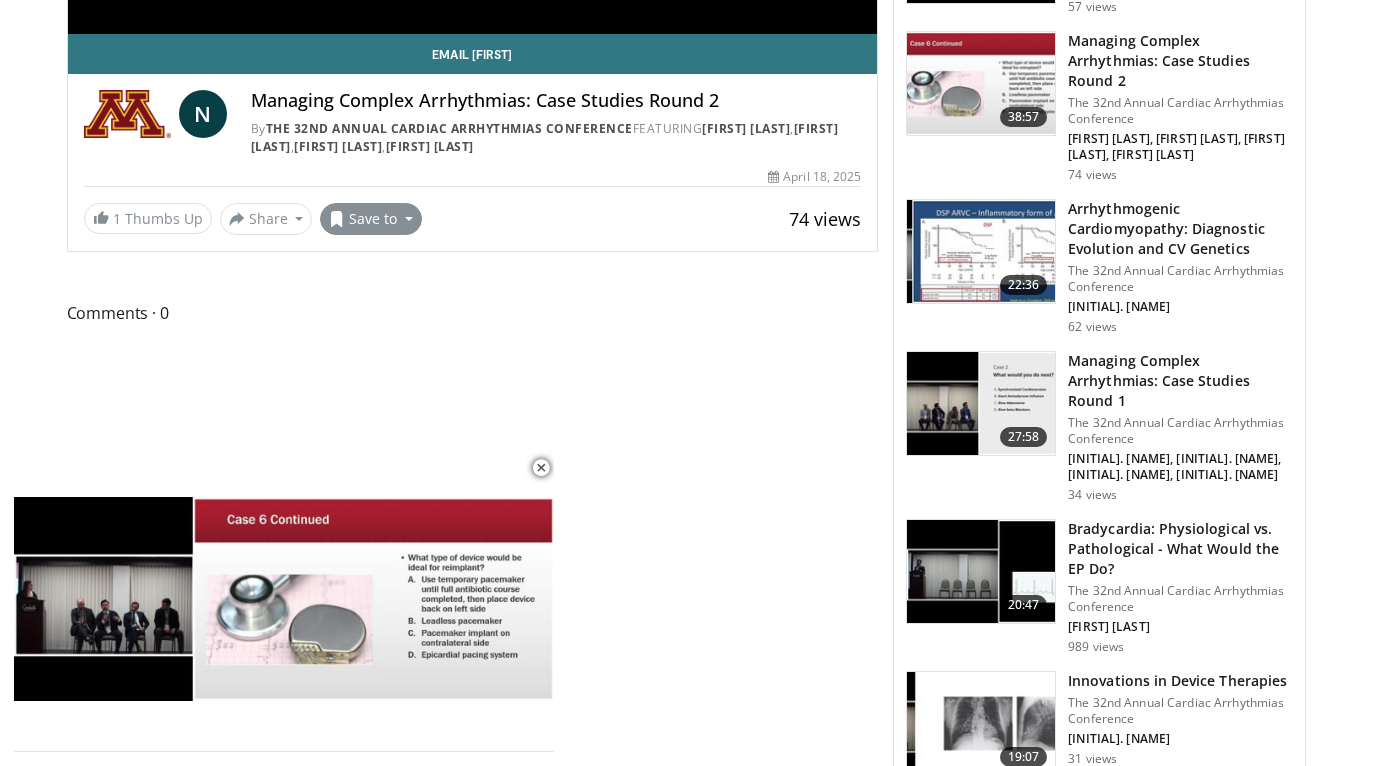 click on "Save to" at bounding box center (371, 219) 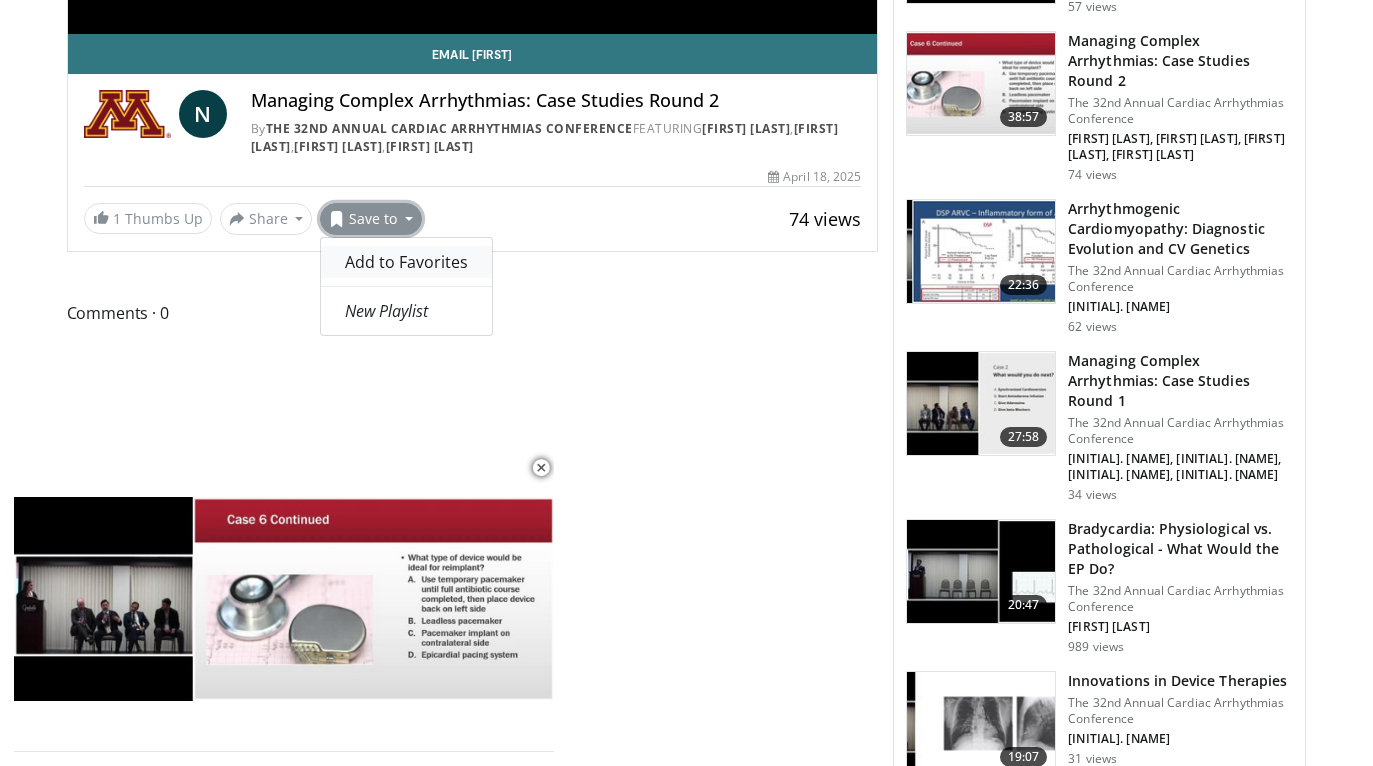 click on "Add to Favorites" at bounding box center [406, 262] 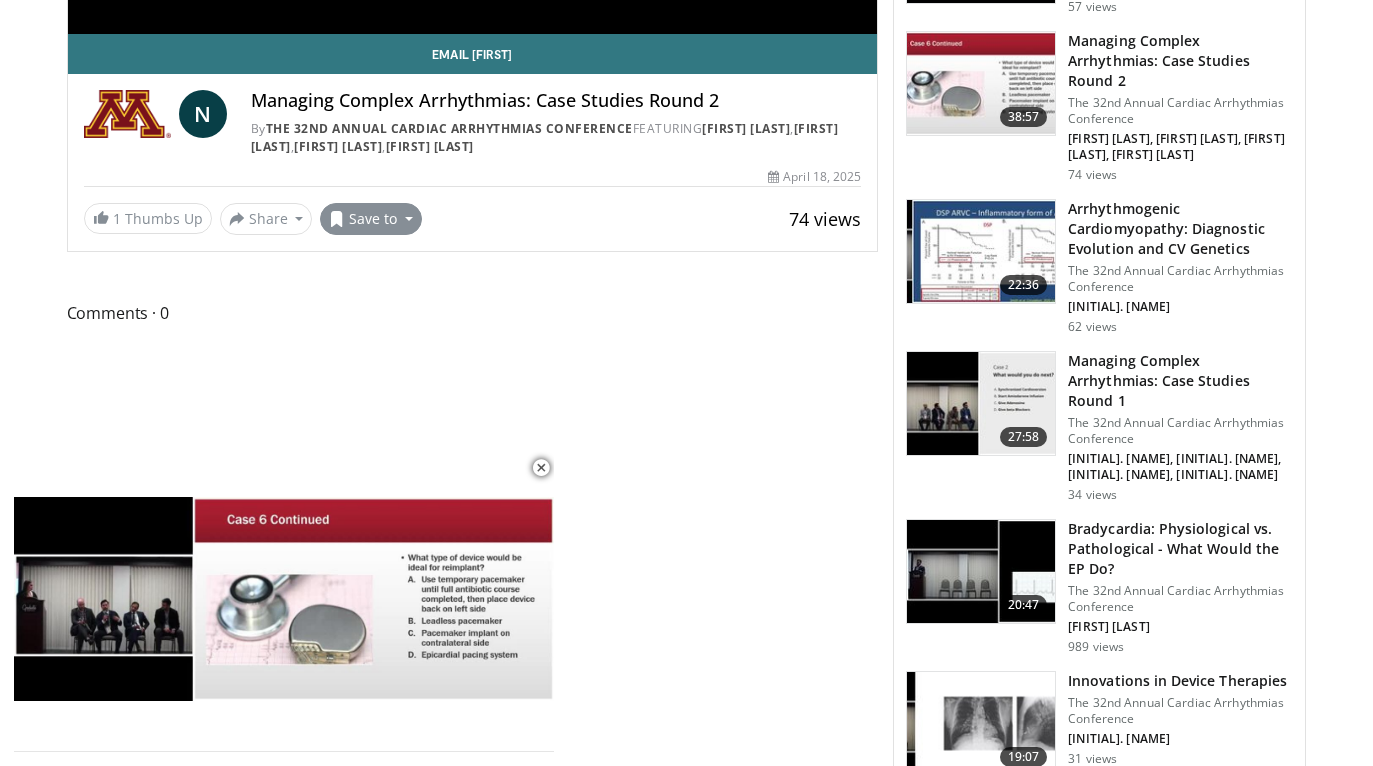 click on "Save to" at bounding box center (371, 219) 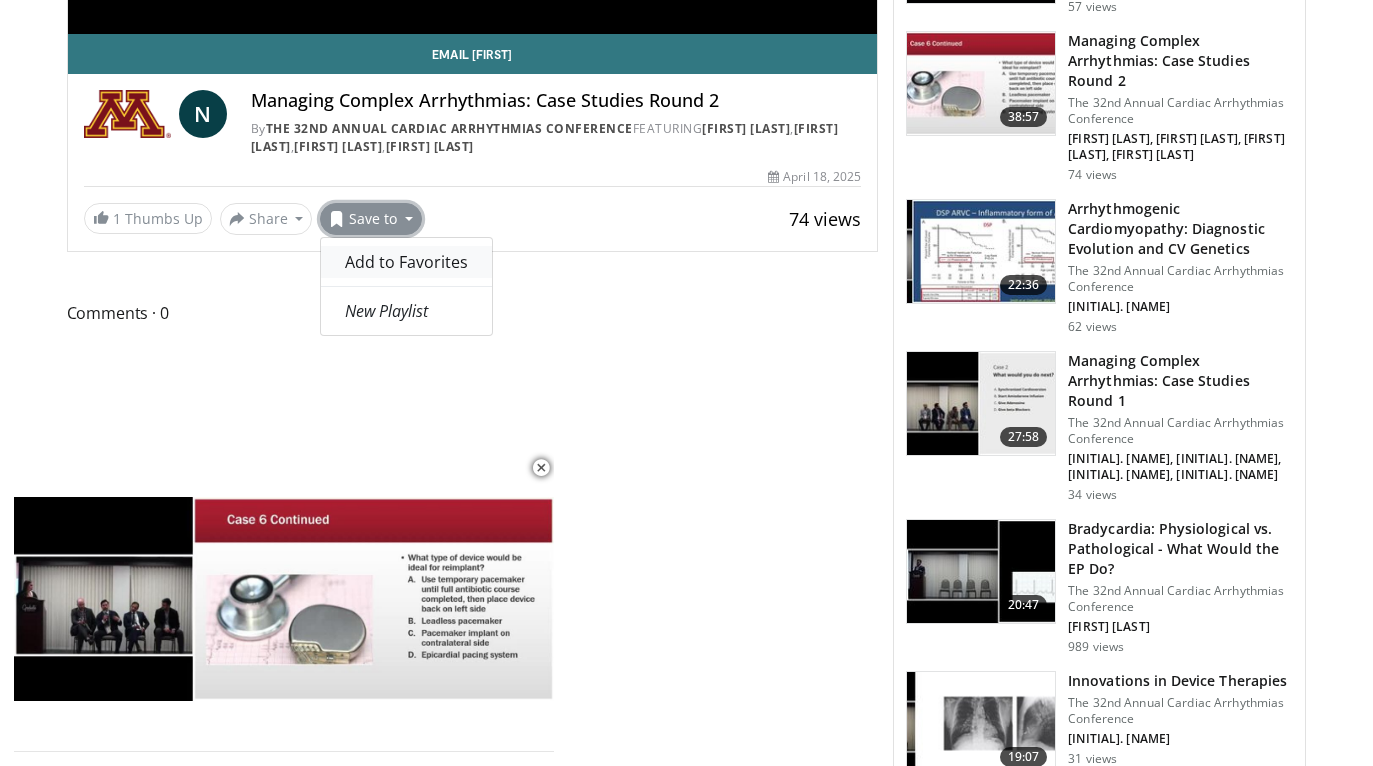 click on "Add to Favorites" at bounding box center [406, 262] 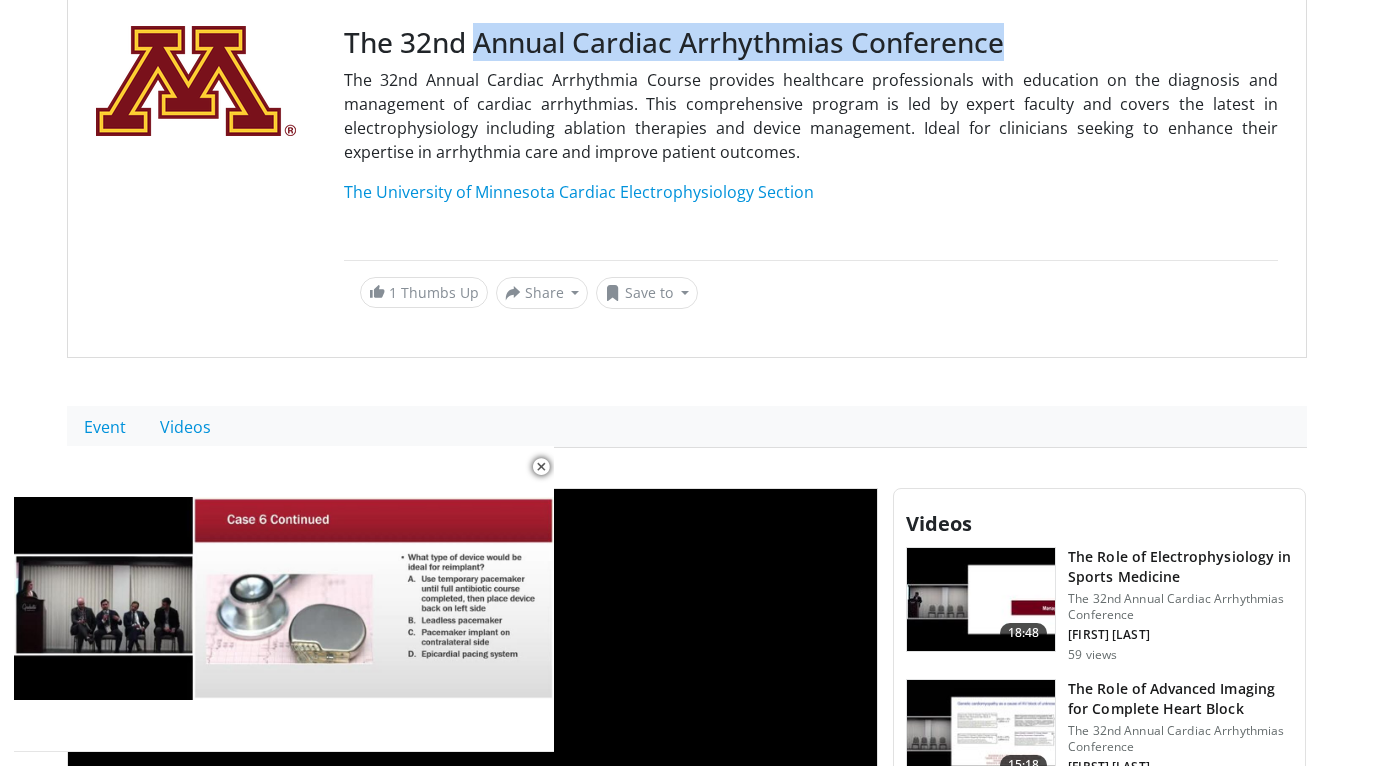 scroll, scrollTop: 199, scrollLeft: 0, axis: vertical 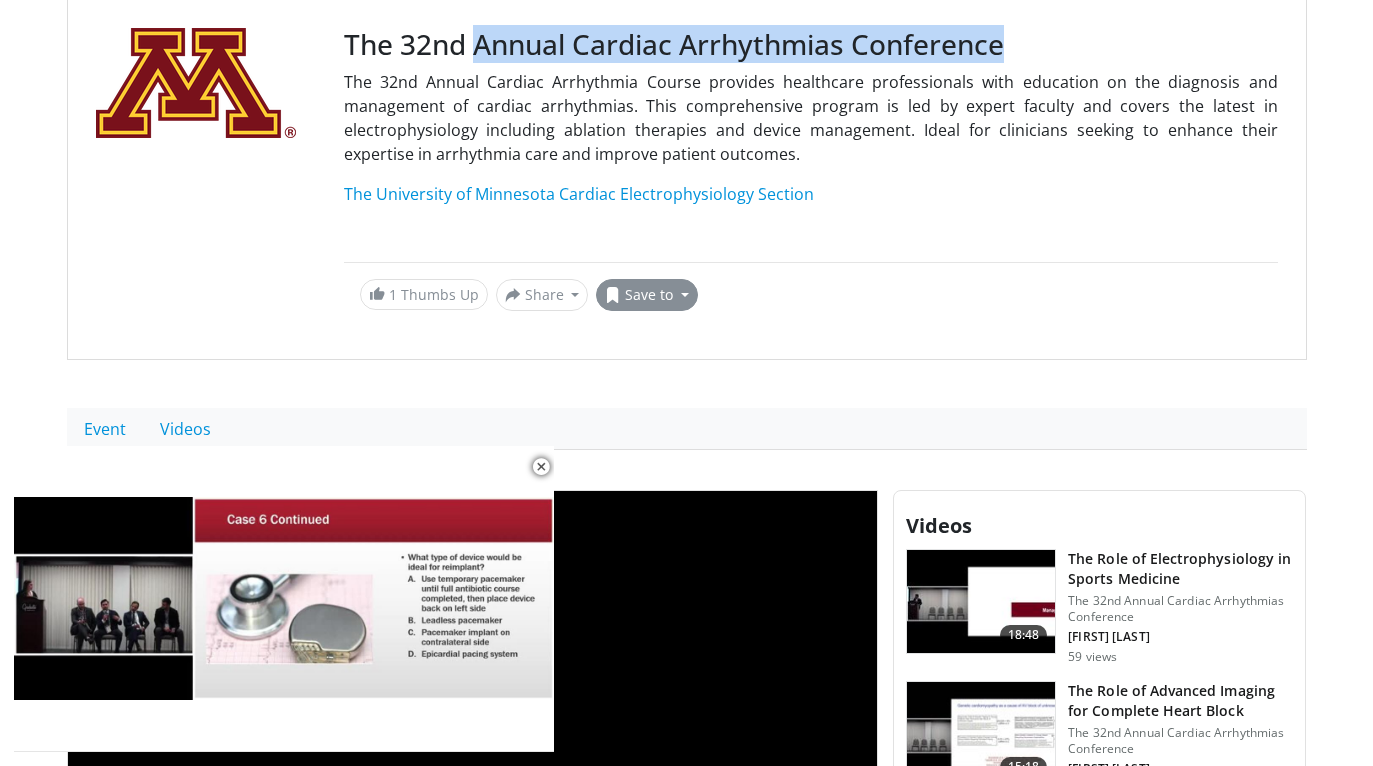 click on "Save to" at bounding box center (647, 295) 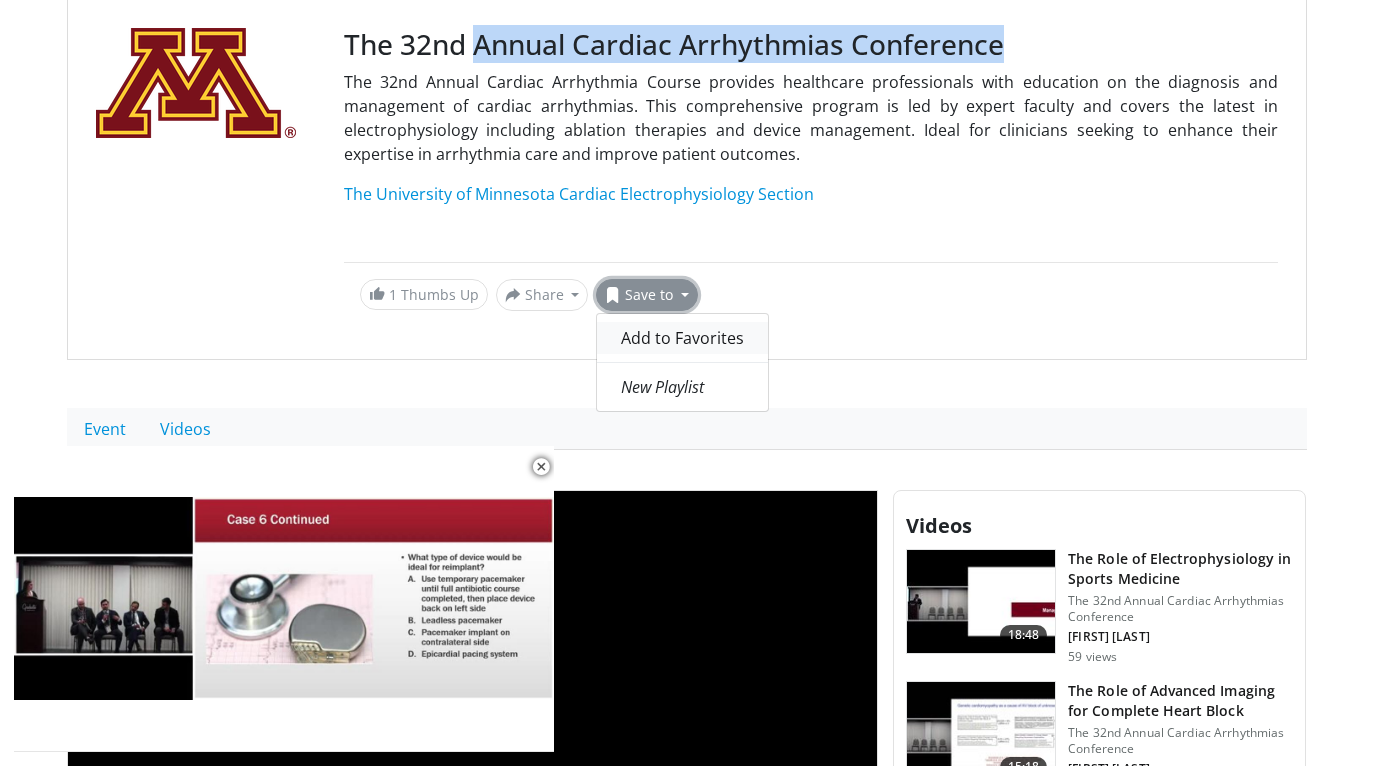 click on "Add to Favorites" at bounding box center [682, 338] 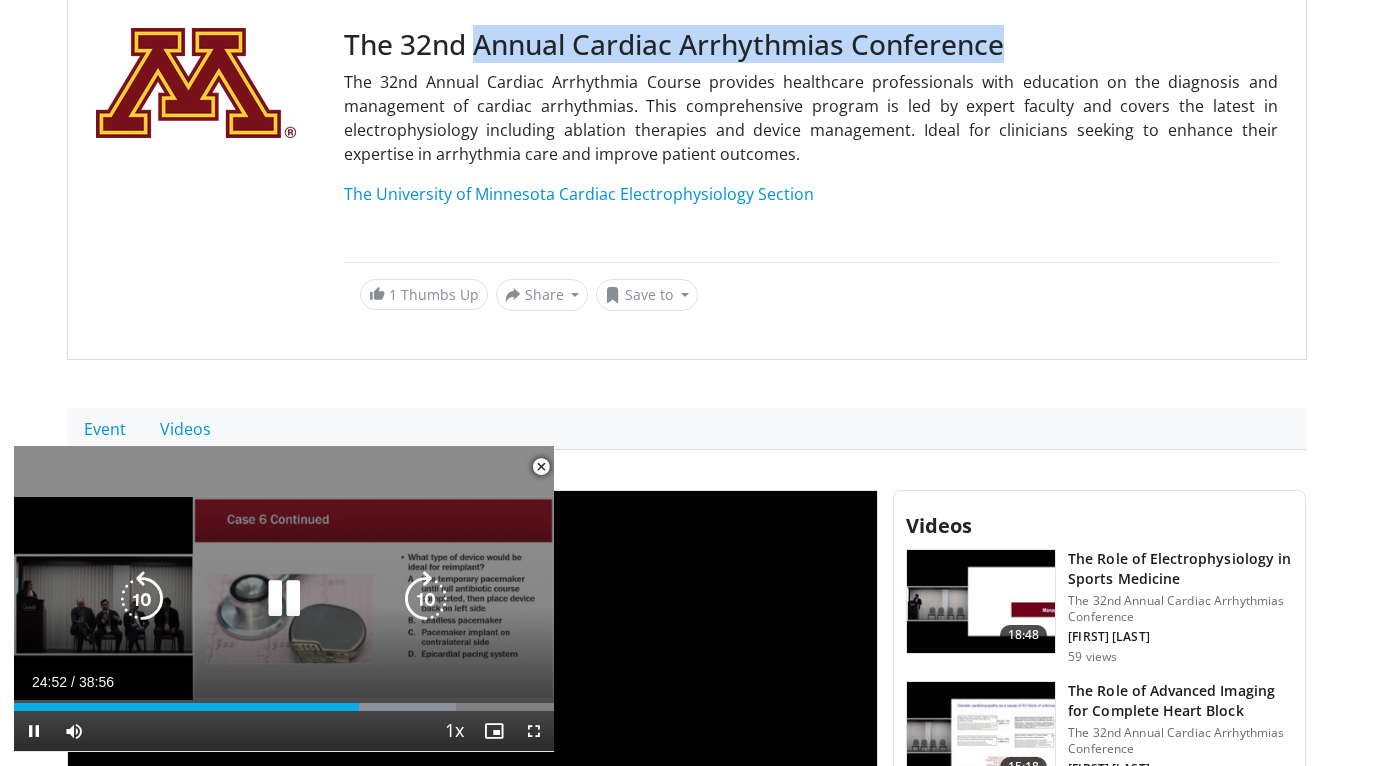 click at bounding box center [284, 599] 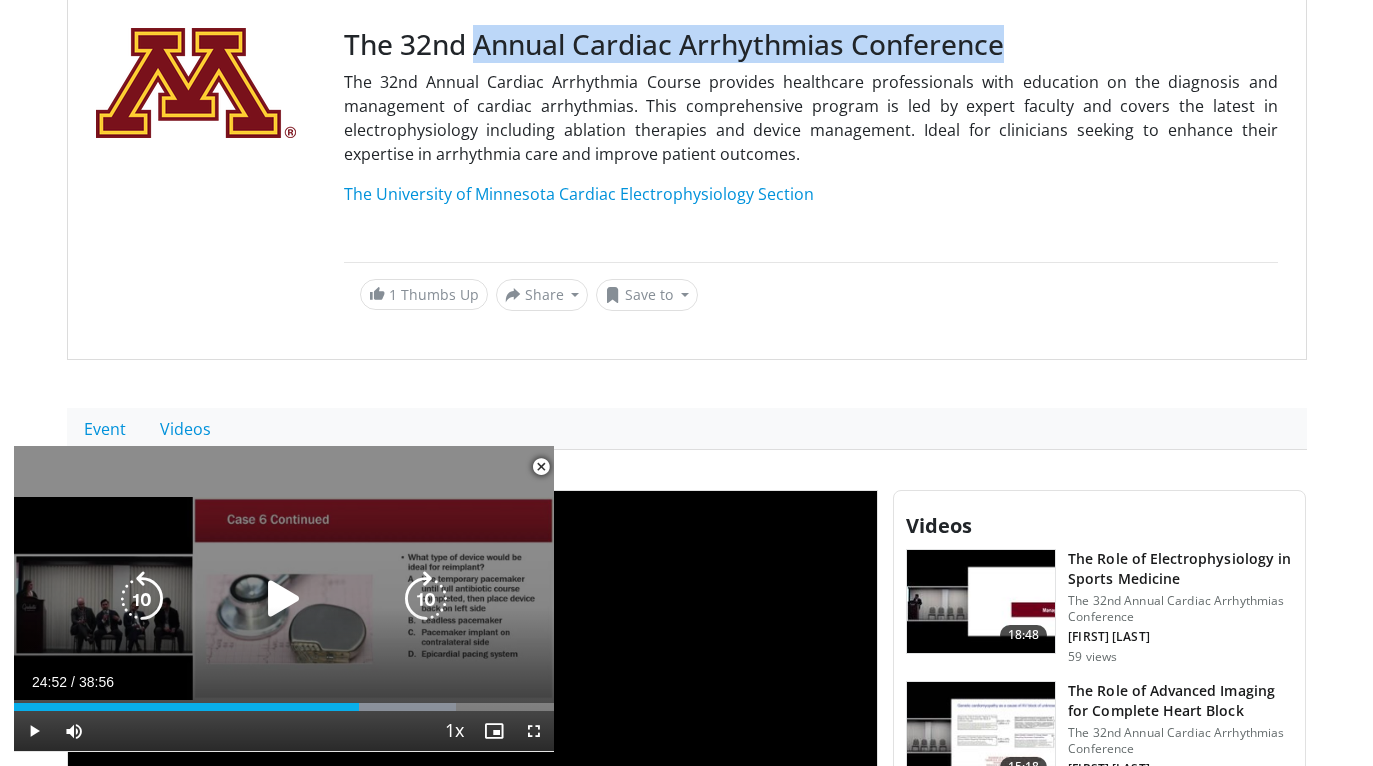 click at bounding box center [284, 599] 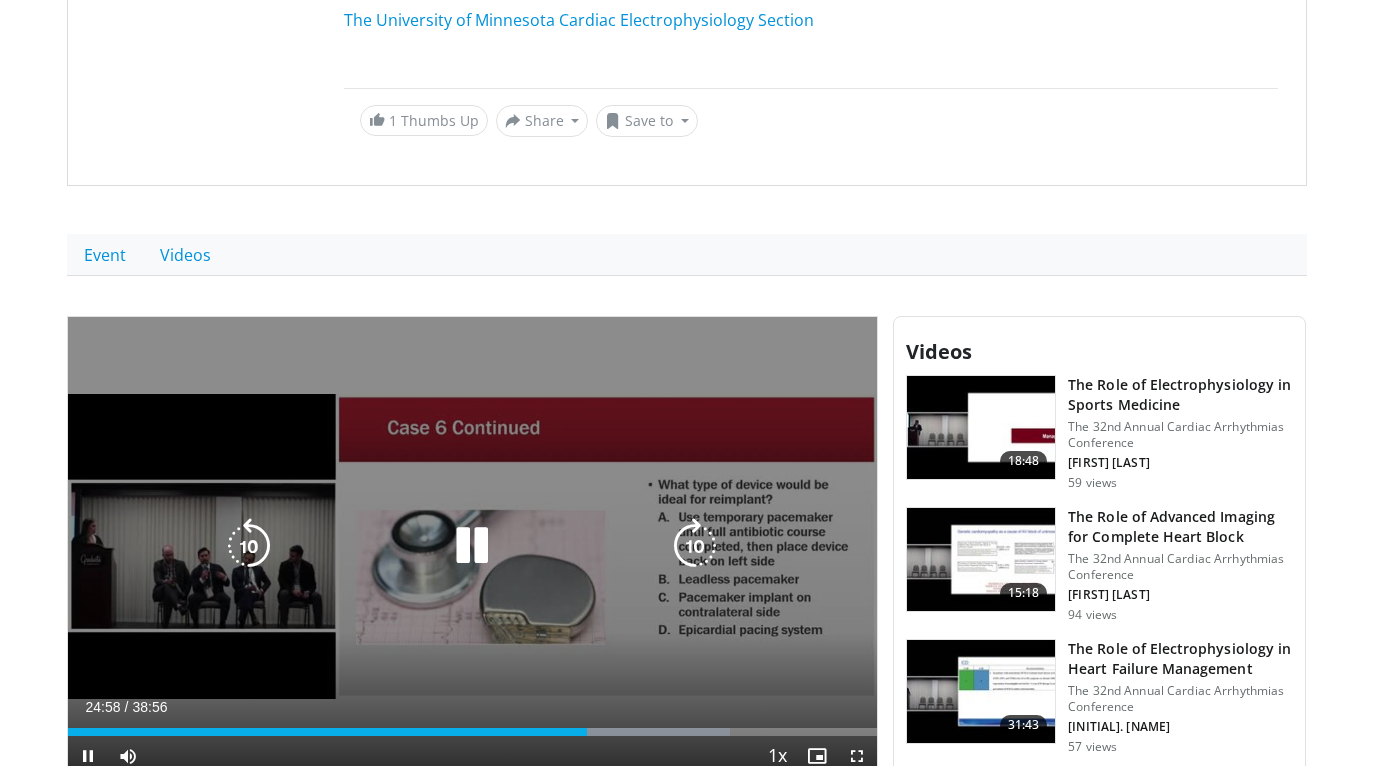scroll, scrollTop: 379, scrollLeft: 0, axis: vertical 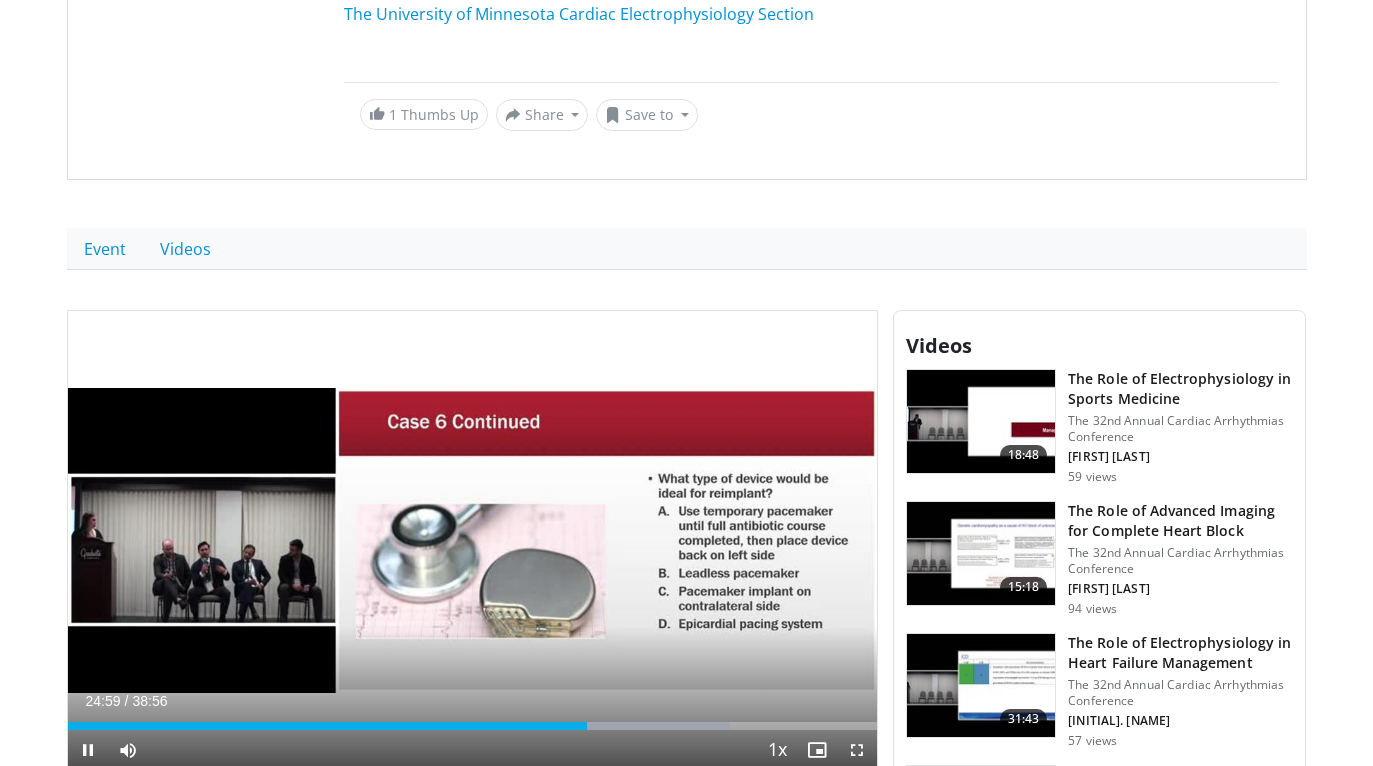 click at bounding box center [857, 750] 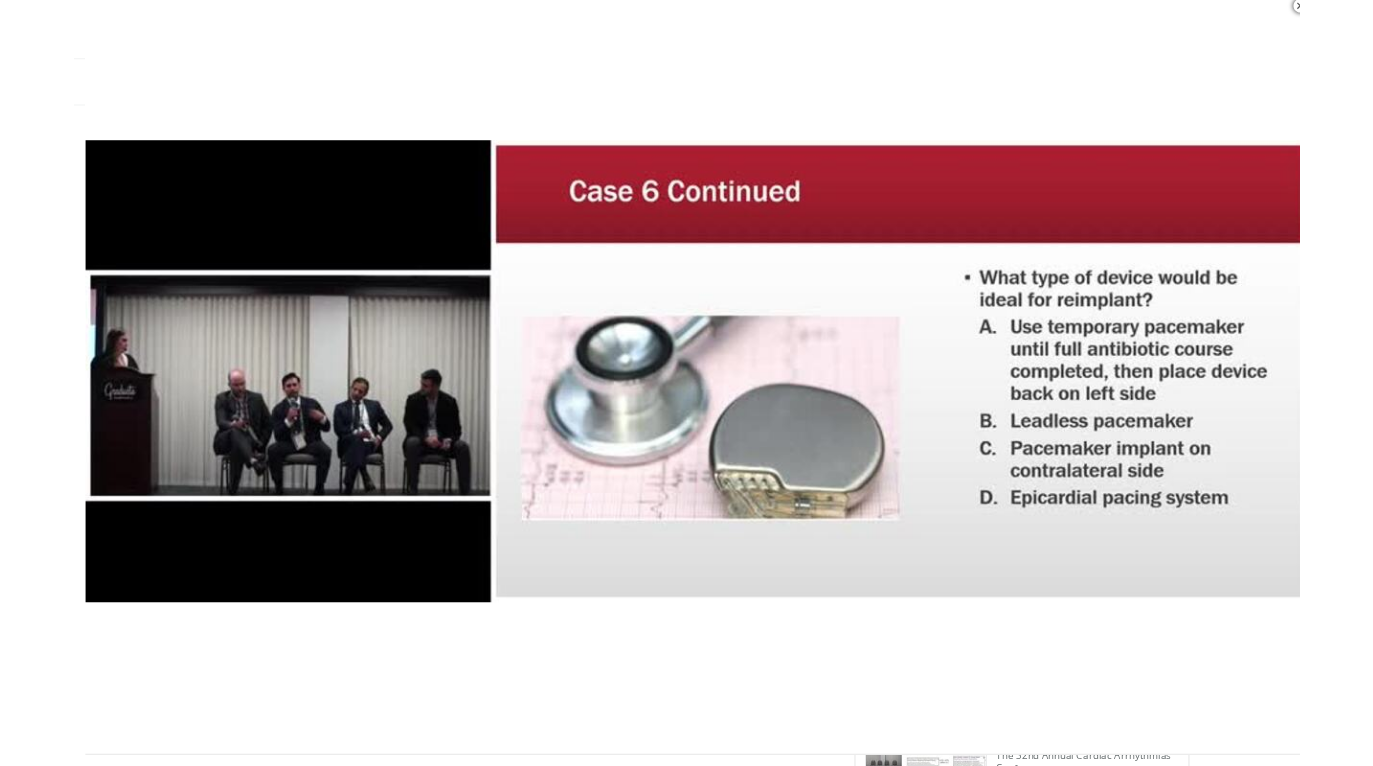 scroll, scrollTop: 379, scrollLeft: 0, axis: vertical 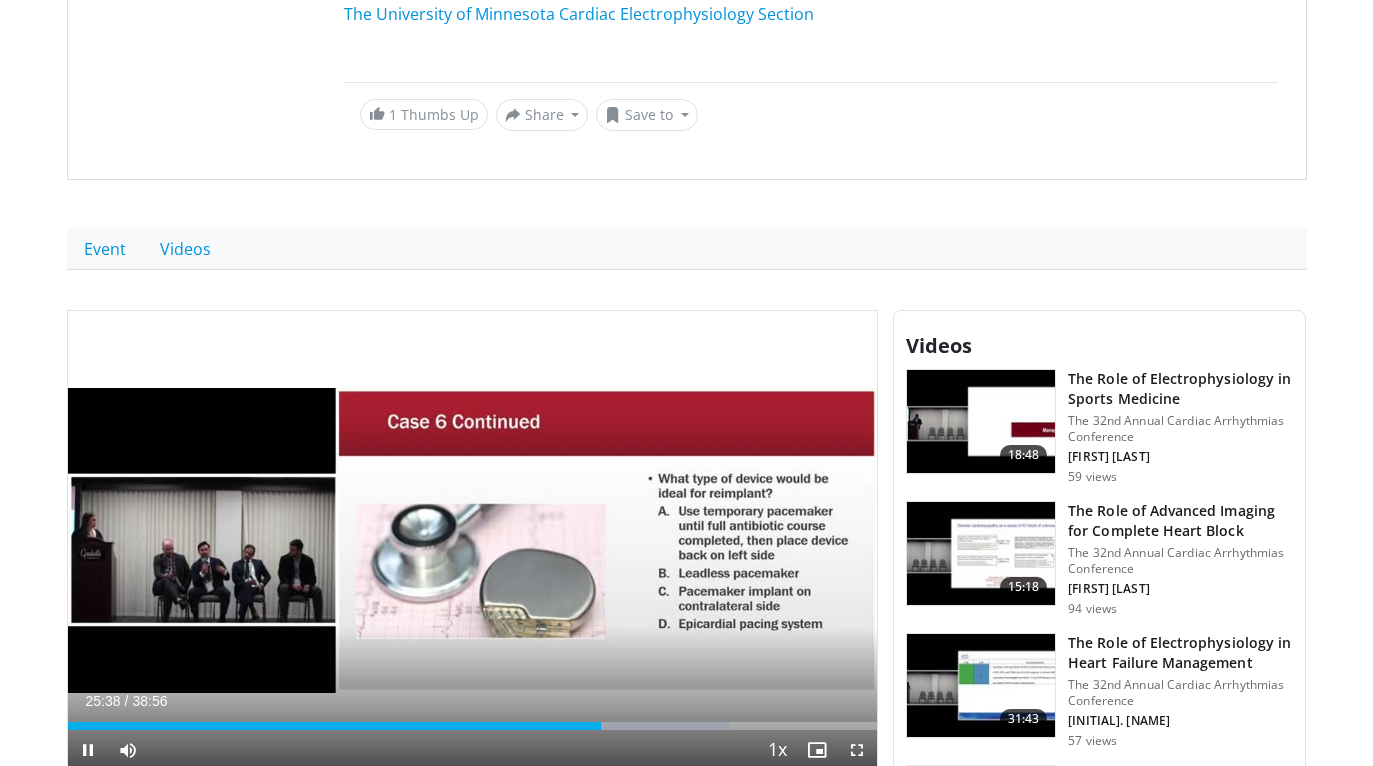 click at bounding box center [857, 750] 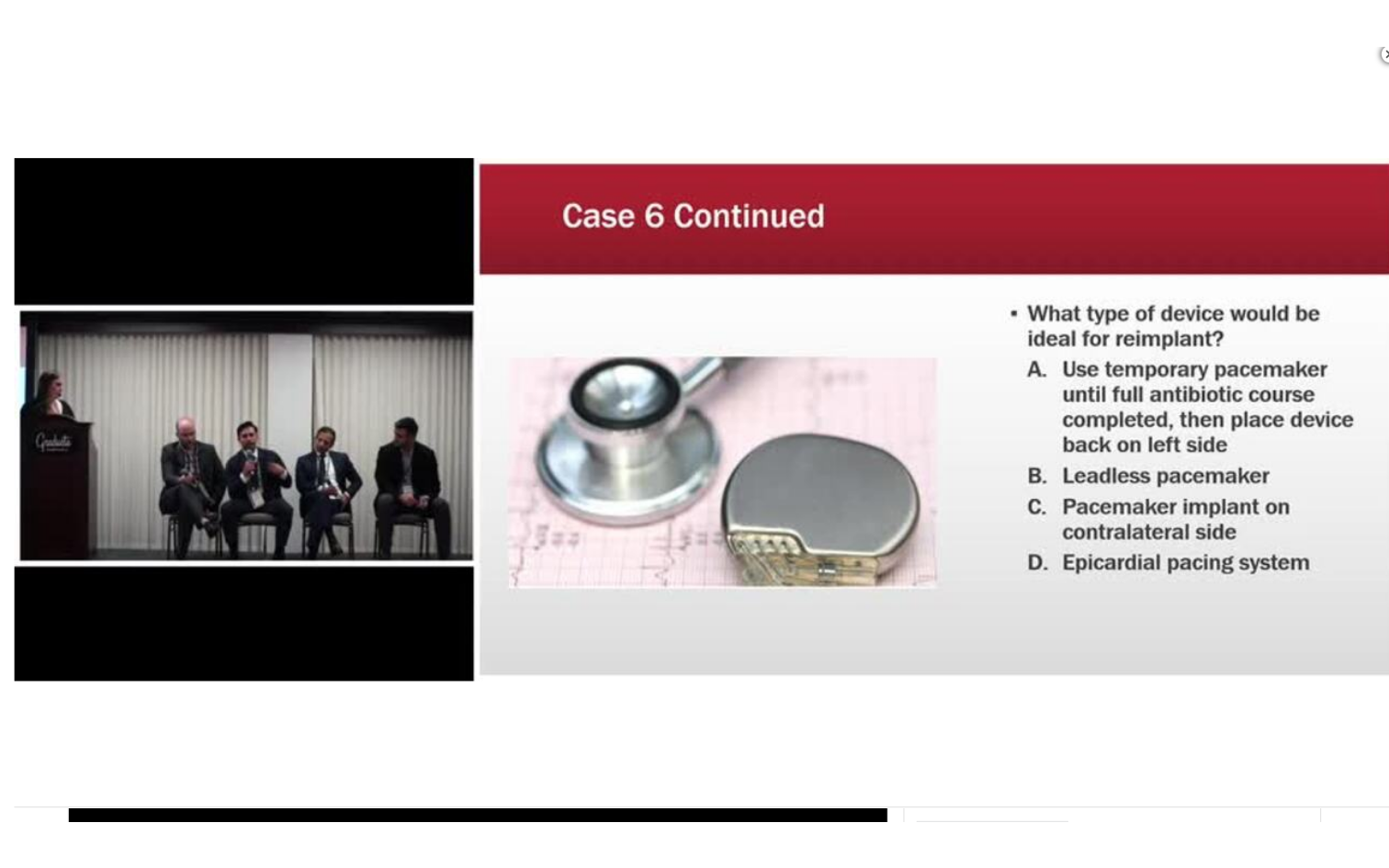 scroll, scrollTop: 0, scrollLeft: 0, axis: both 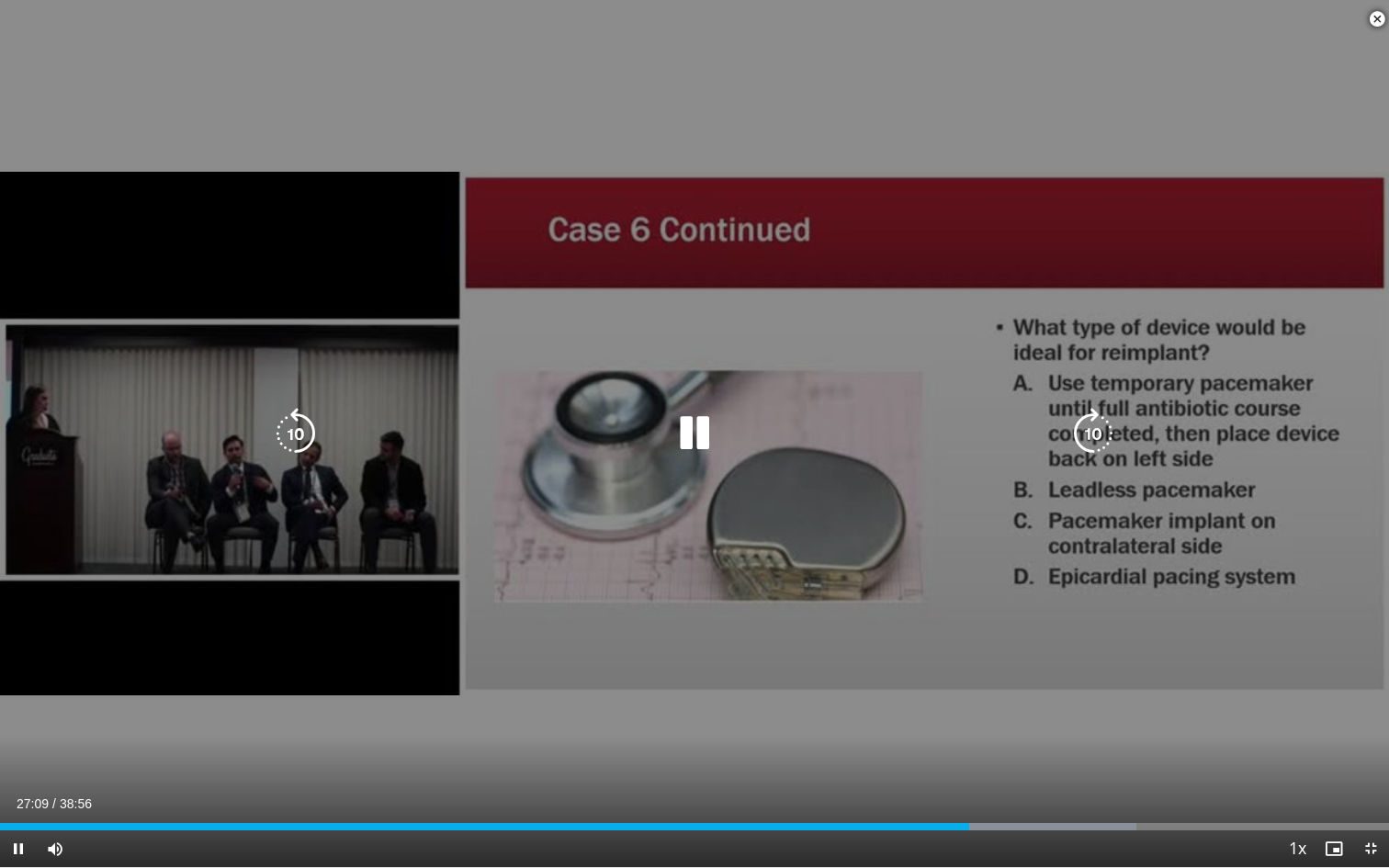 click at bounding box center (296, 434) 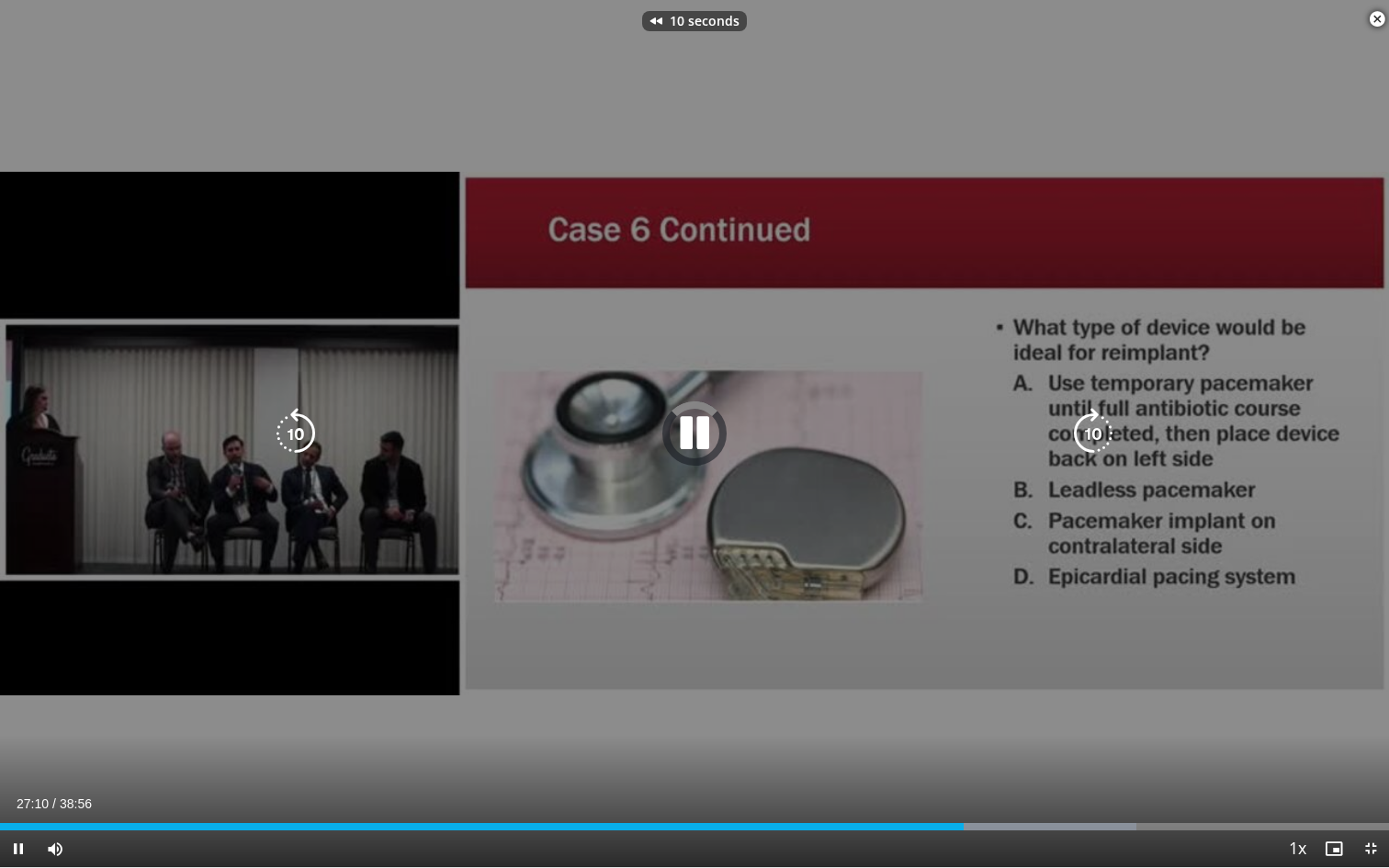 click at bounding box center [296, 434] 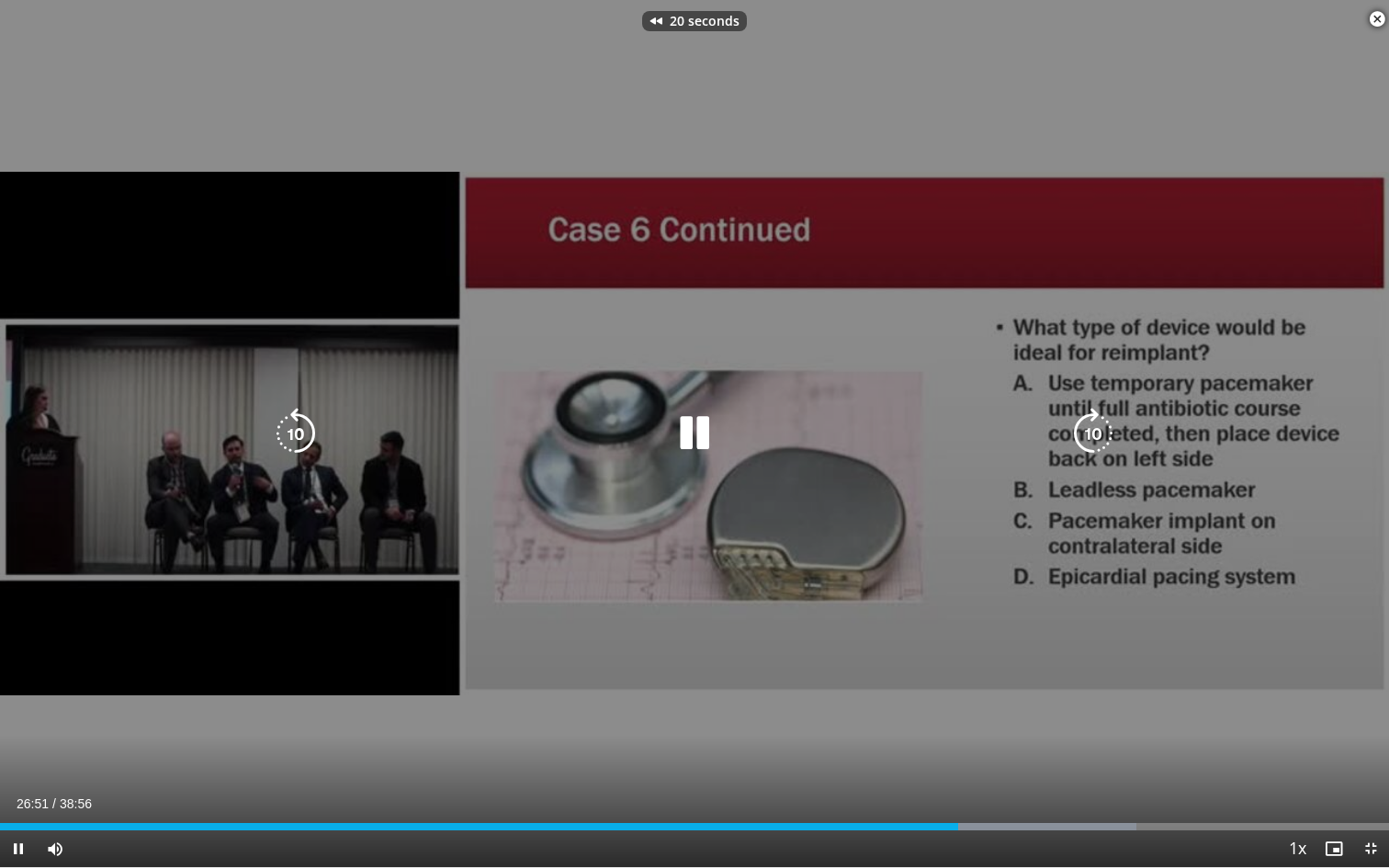 click at bounding box center [296, 434] 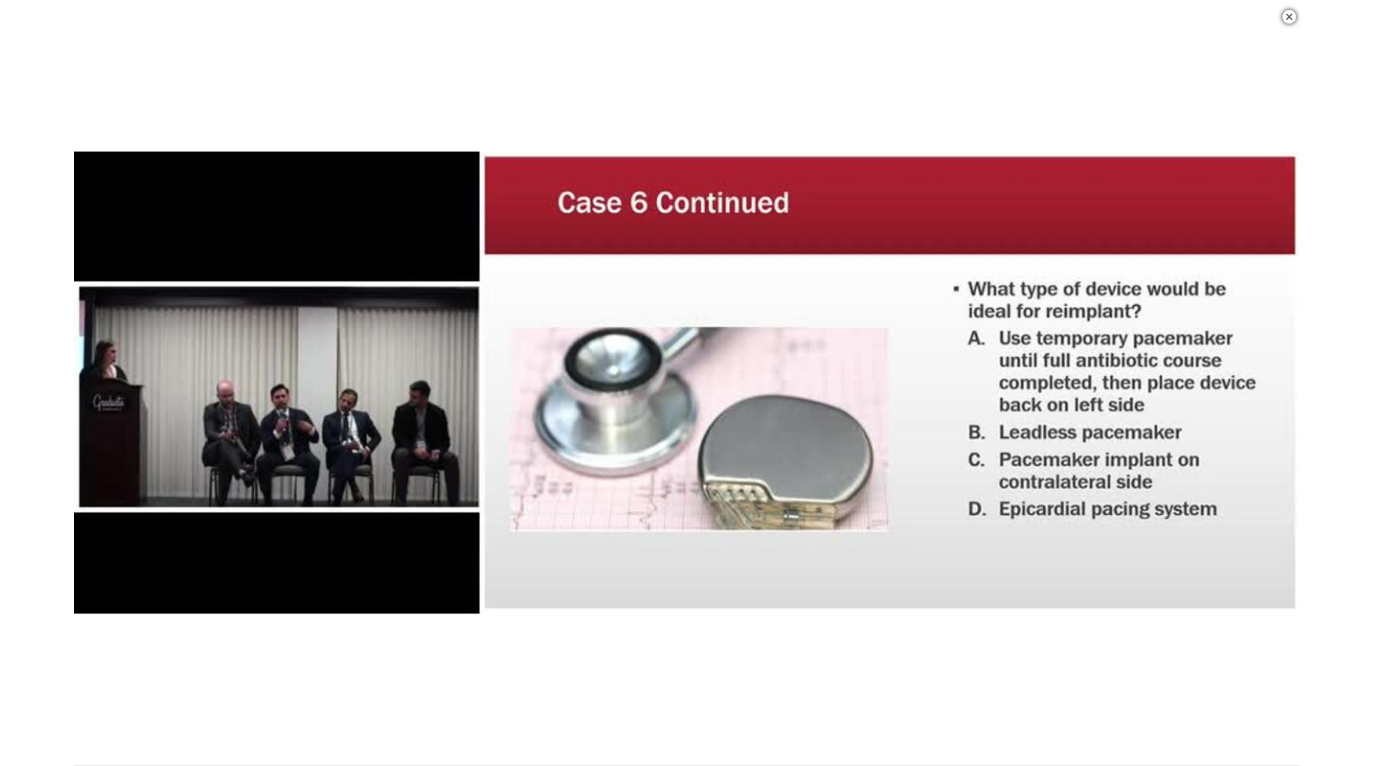 scroll, scrollTop: 379, scrollLeft: 0, axis: vertical 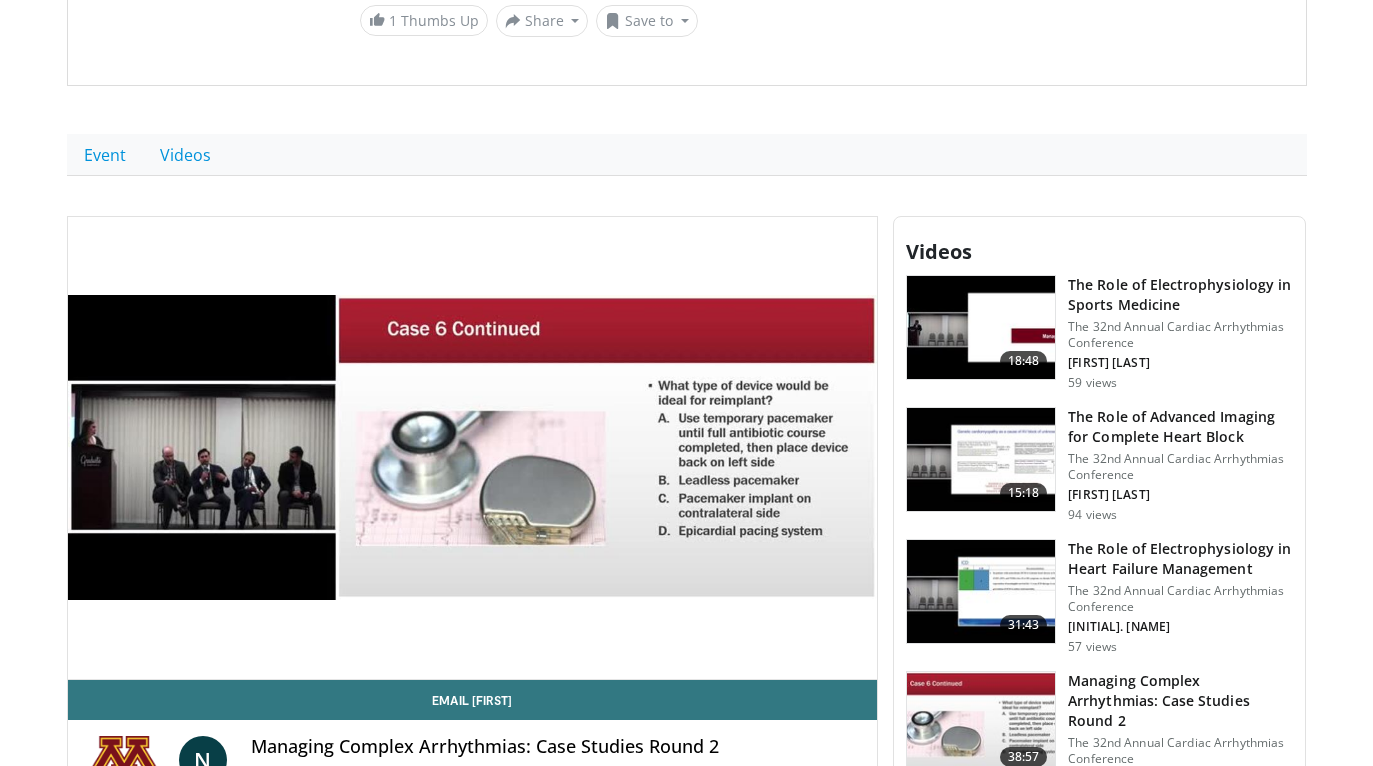 click on "Event
Videos" at bounding box center (687, 155) 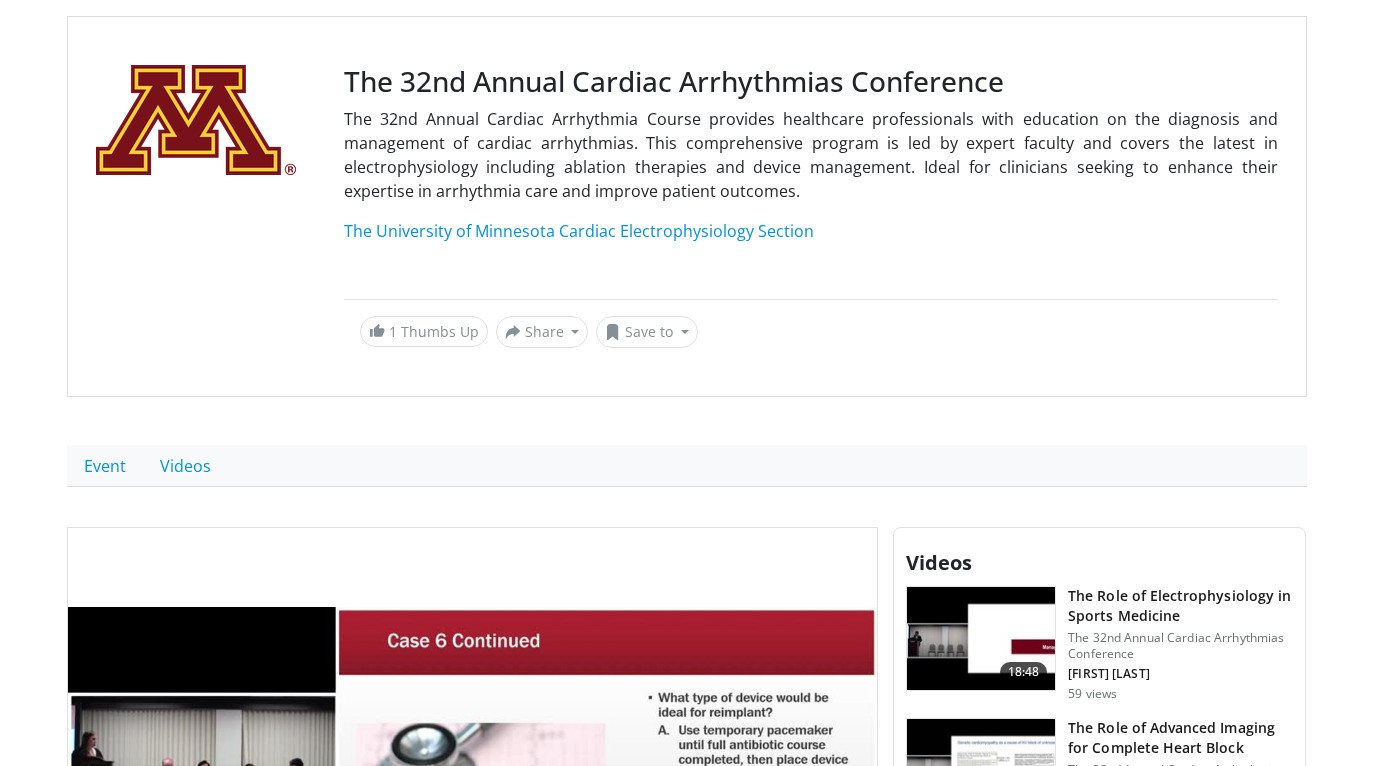 scroll, scrollTop: 511, scrollLeft: 0, axis: vertical 